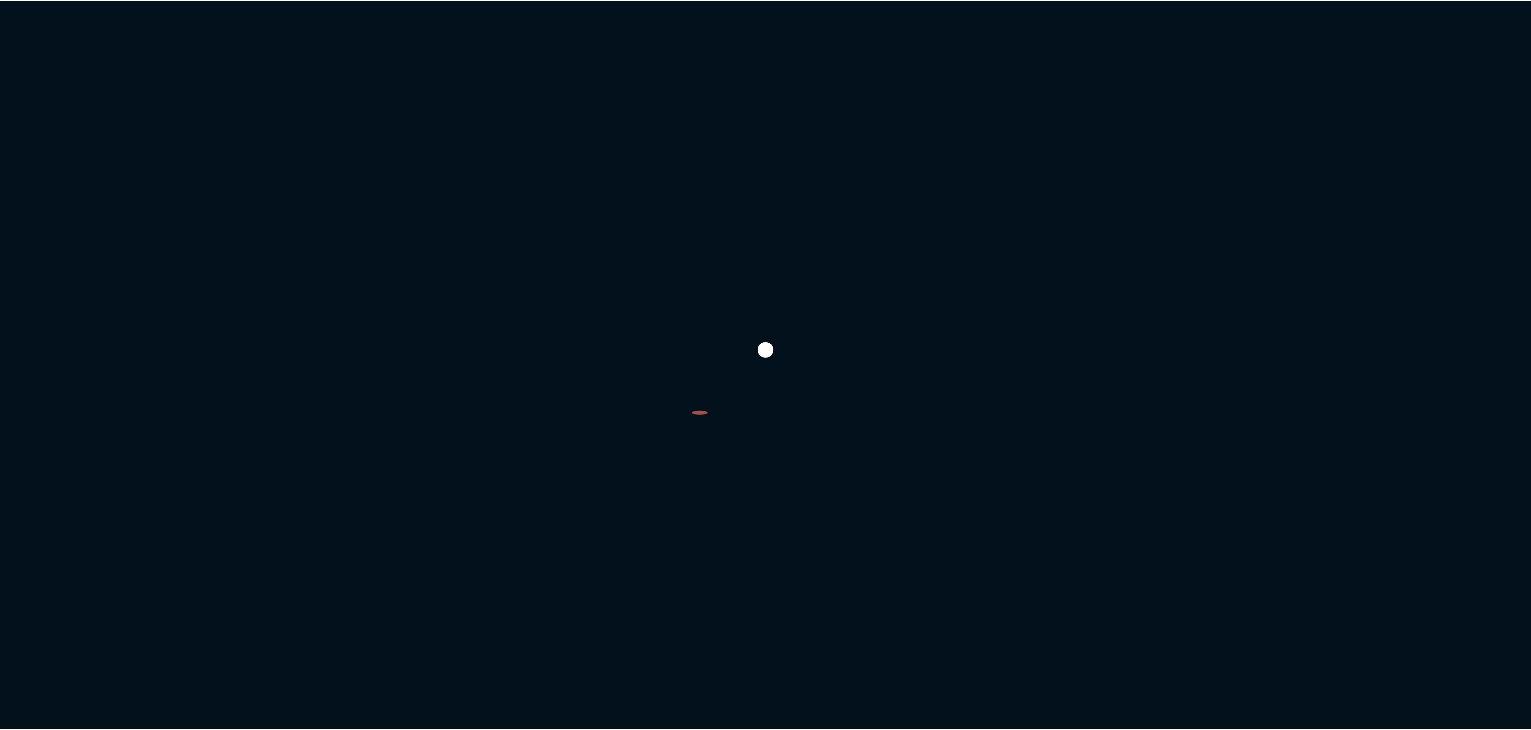 scroll, scrollTop: 0, scrollLeft: 0, axis: both 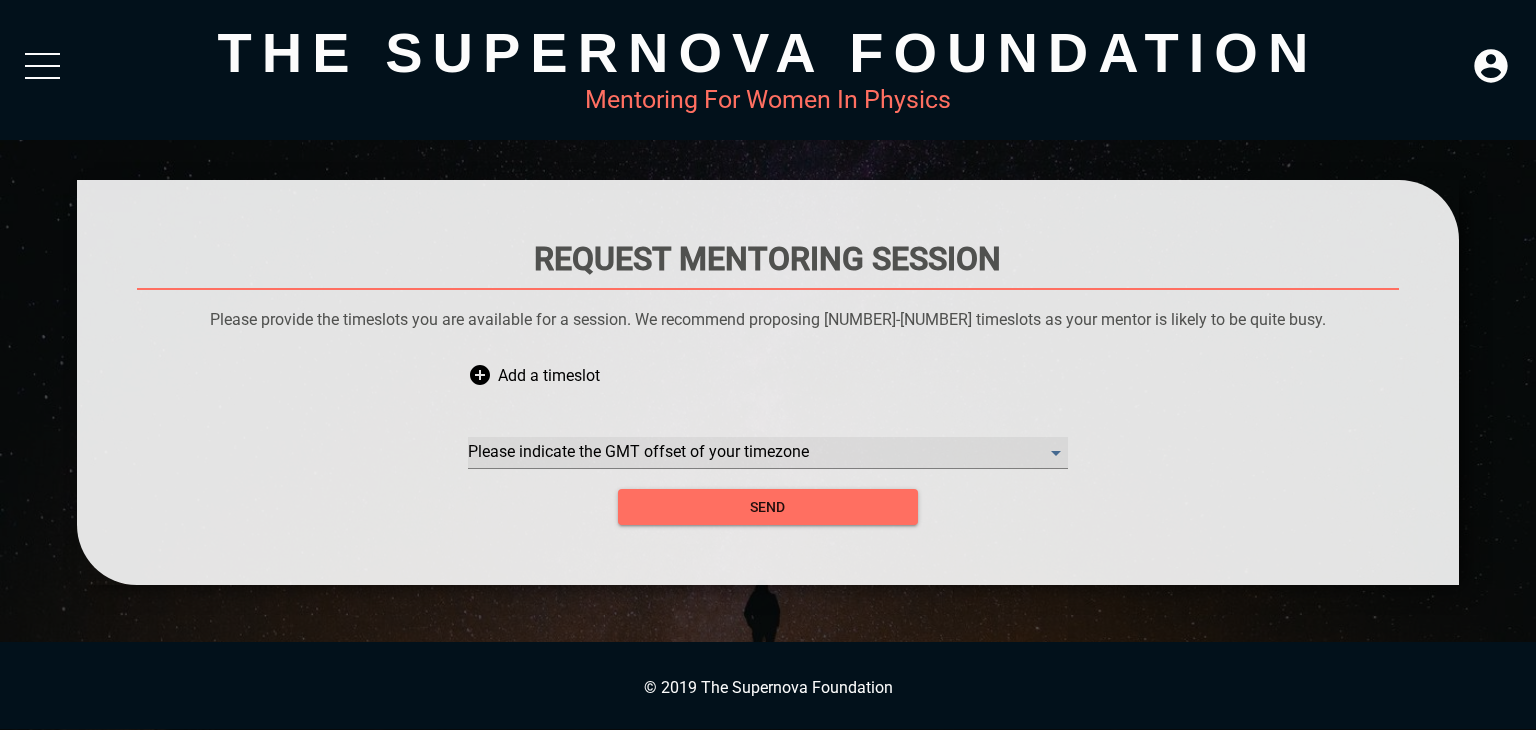 click on "​" at bounding box center (768, 453) 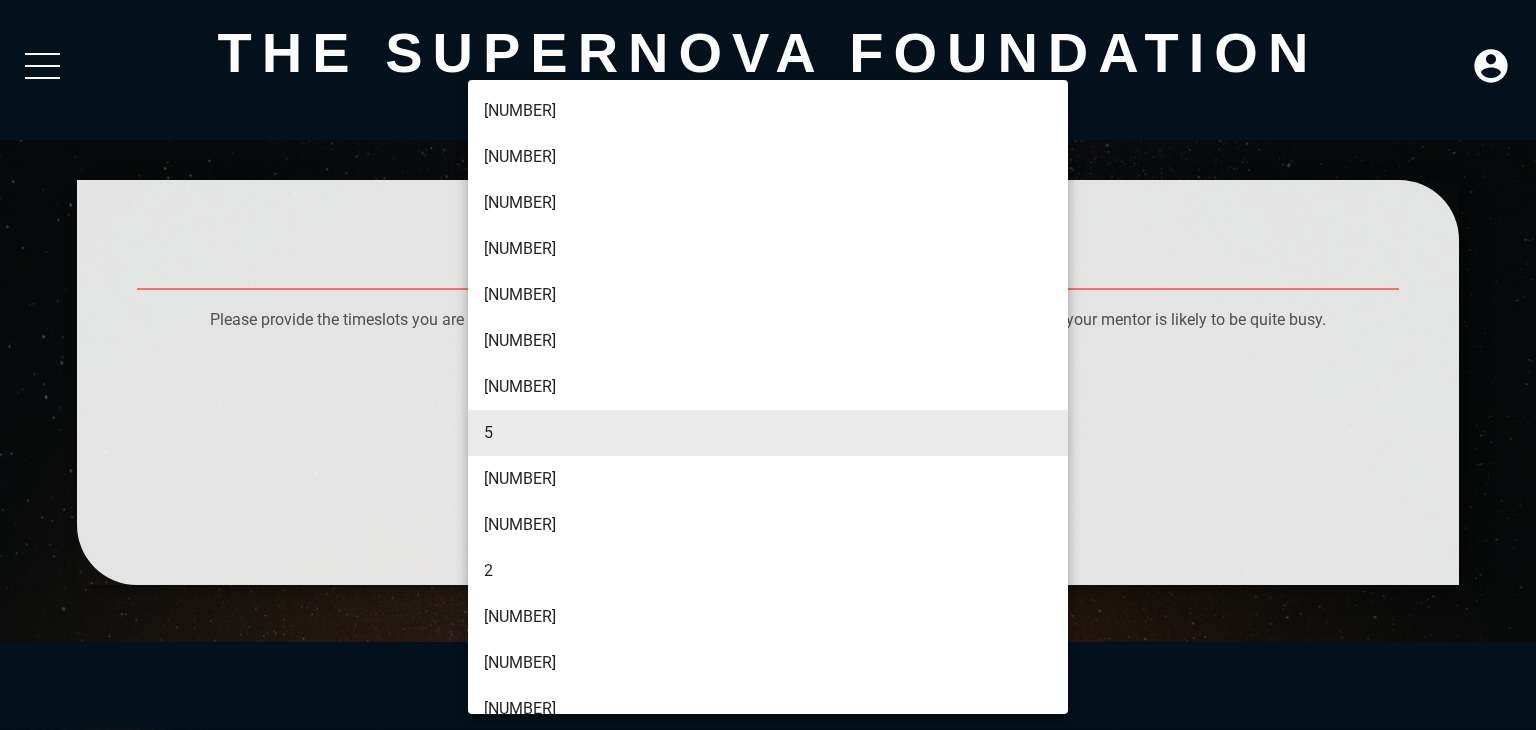 click on "5" at bounding box center [770, 433] 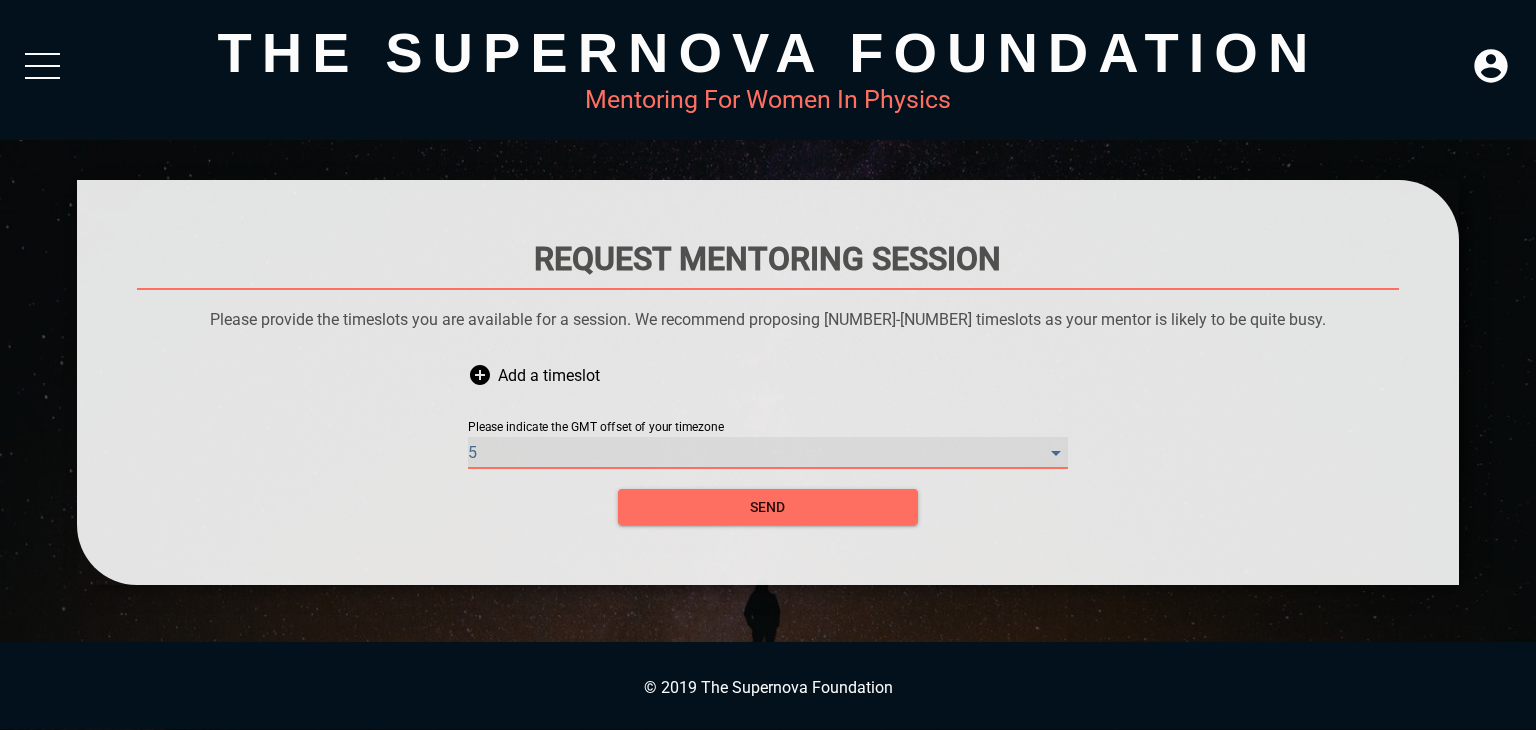 click on "5" at bounding box center (768, 453) 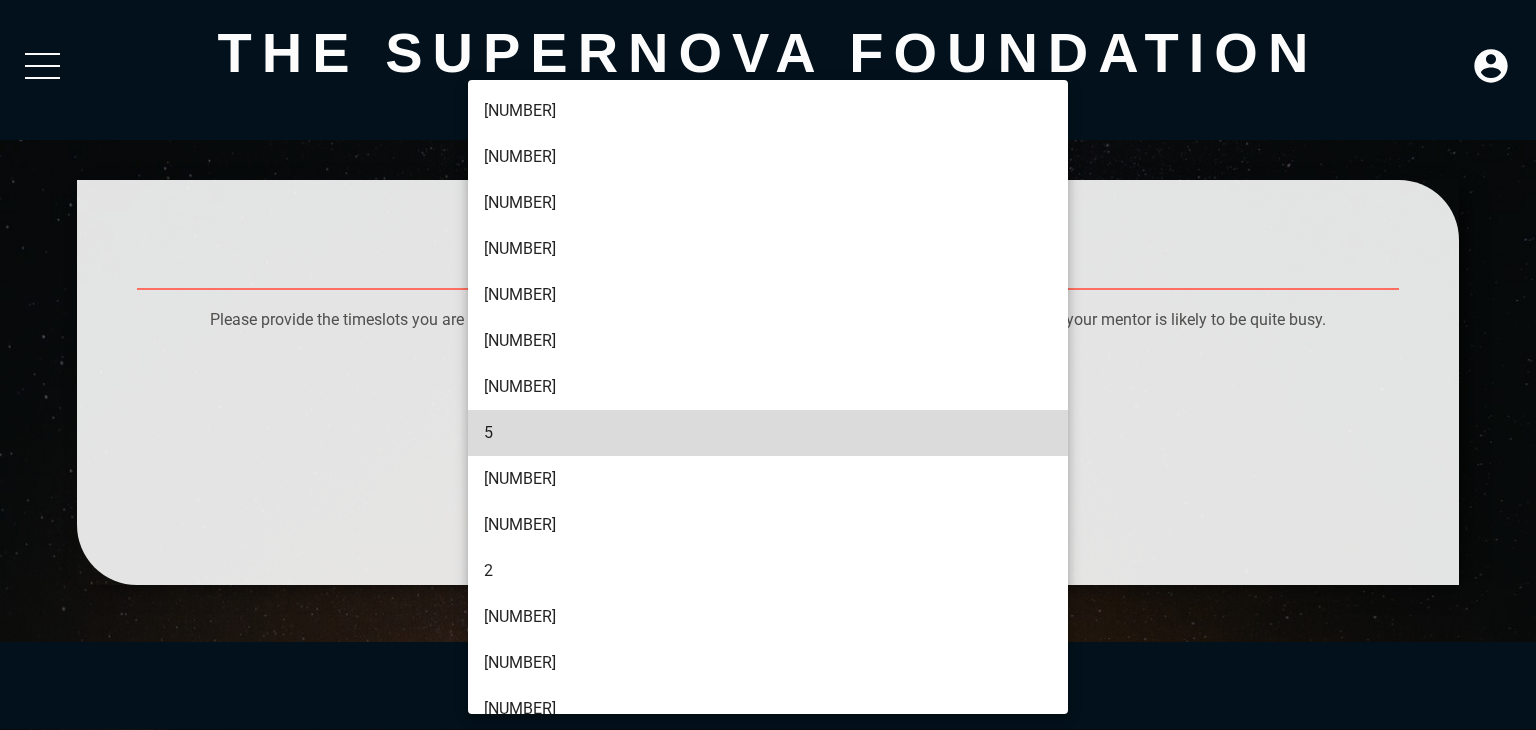 click on "[NUMBER]" at bounding box center [770, 525] 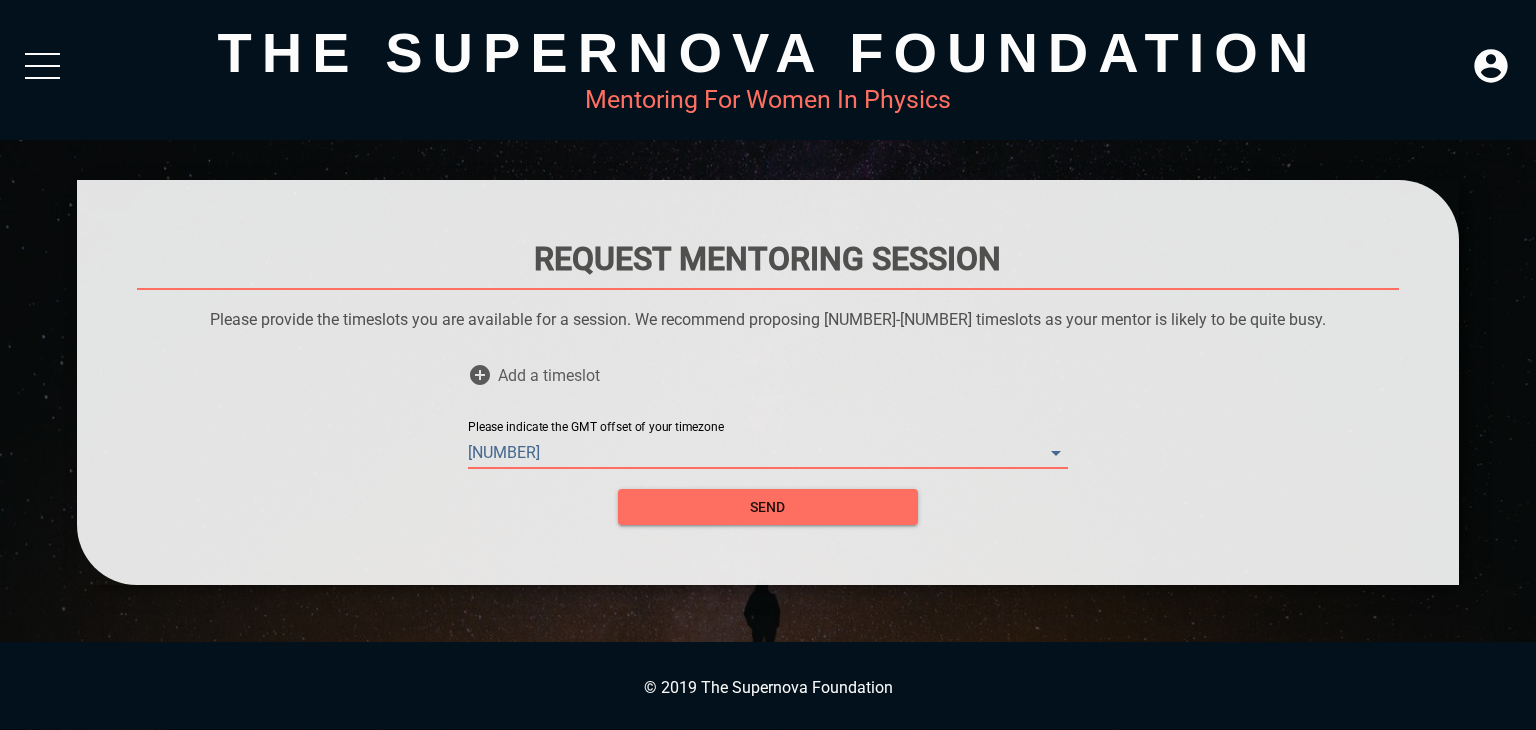 click 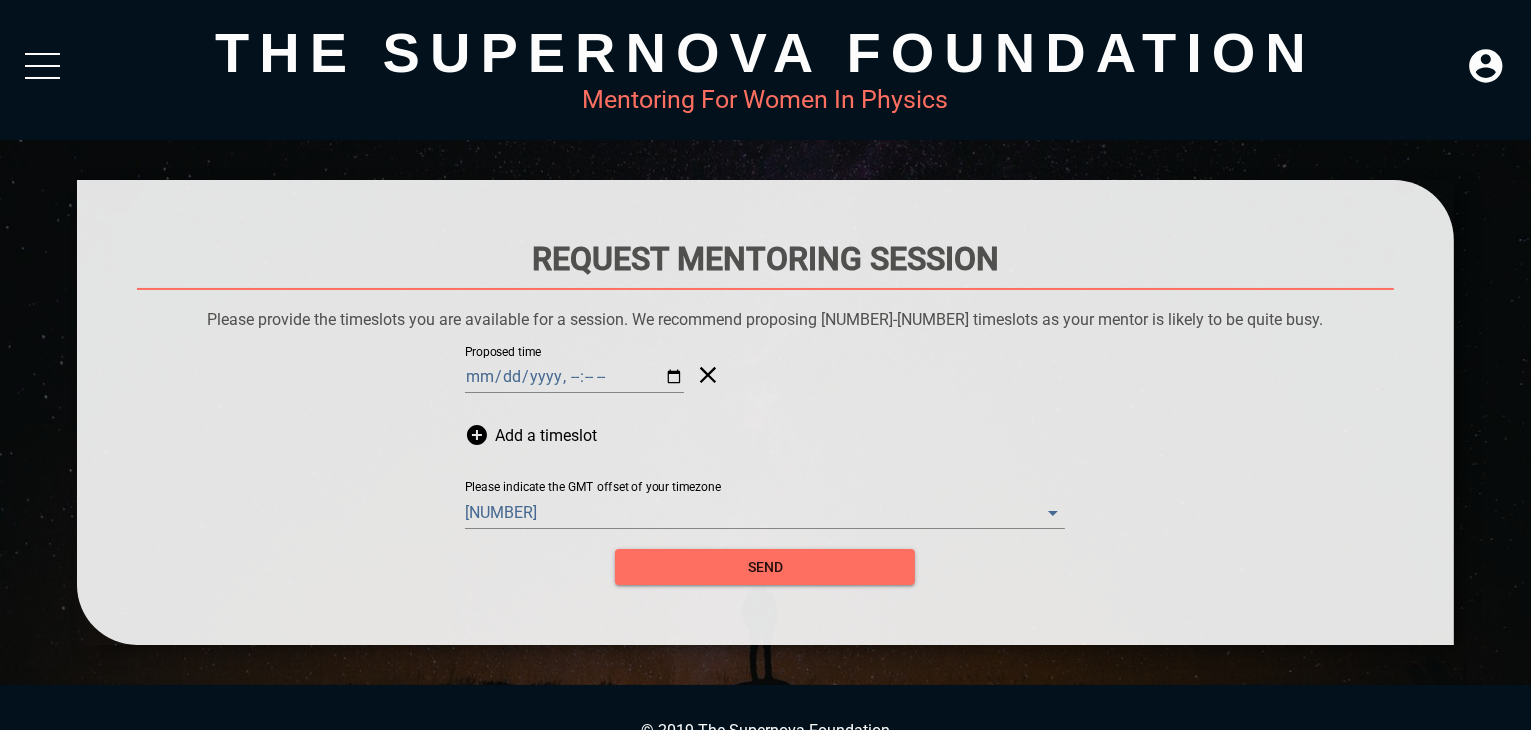 click on "Proposed time" at bounding box center [574, 377] 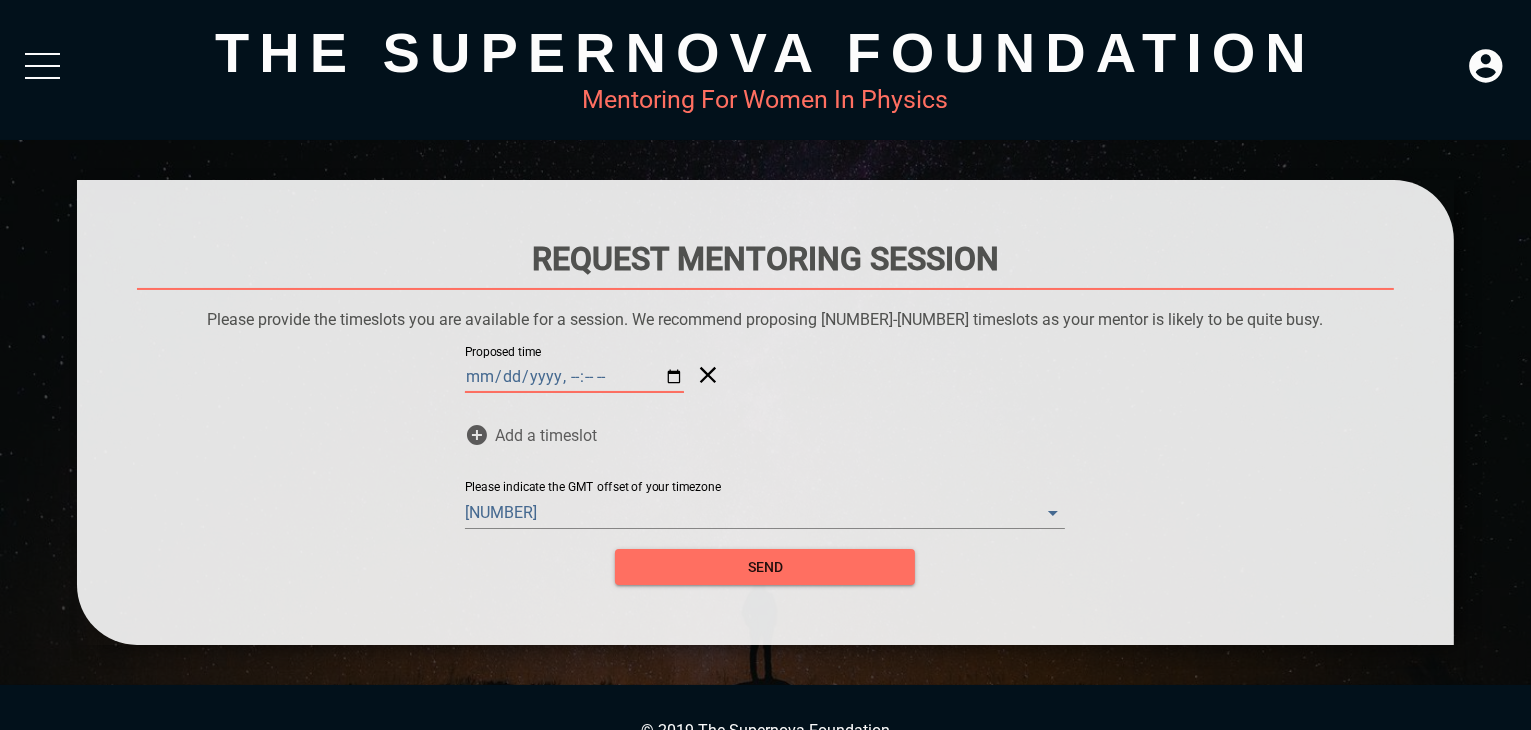 type on "[DATE]T[TIME]" 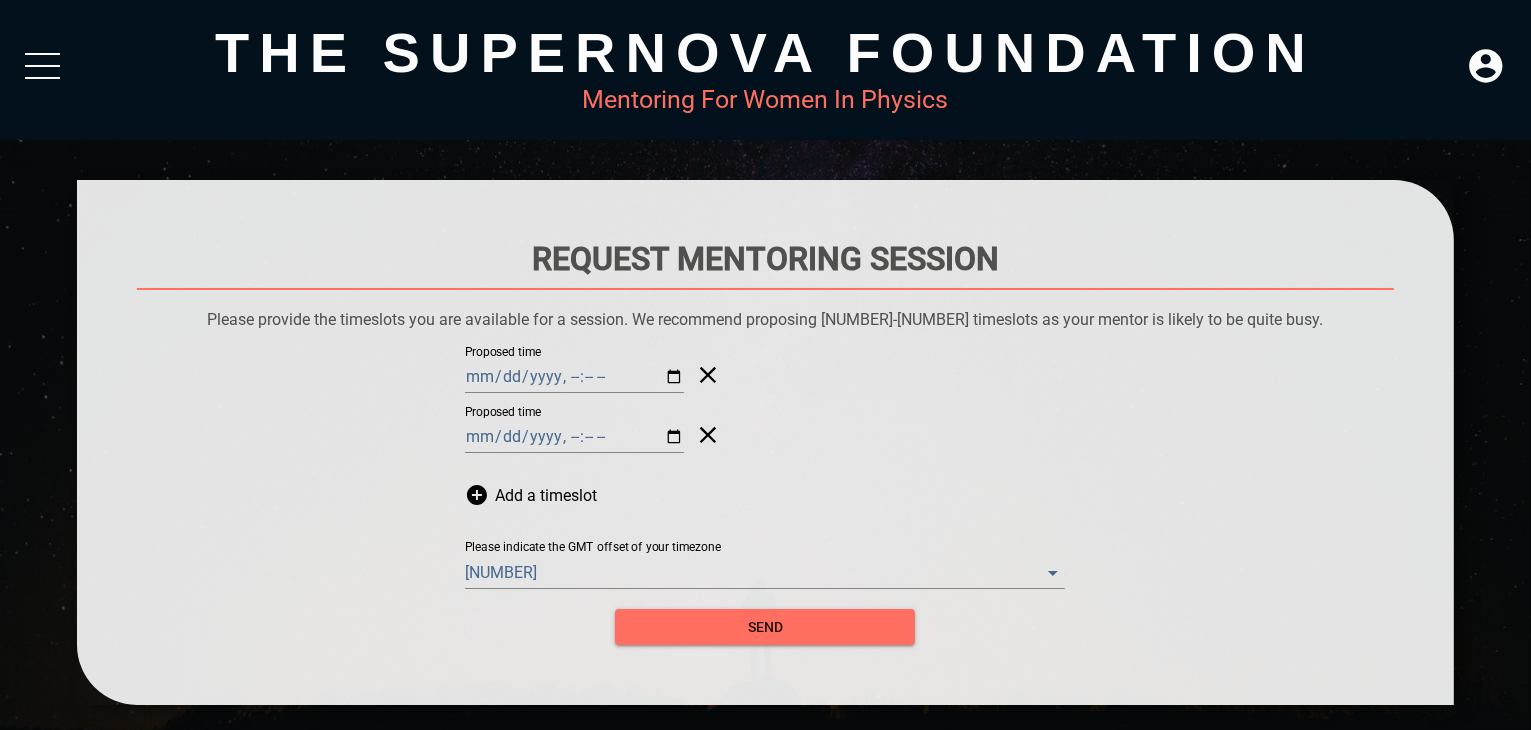 click on "Proposed time" at bounding box center [574, 437] 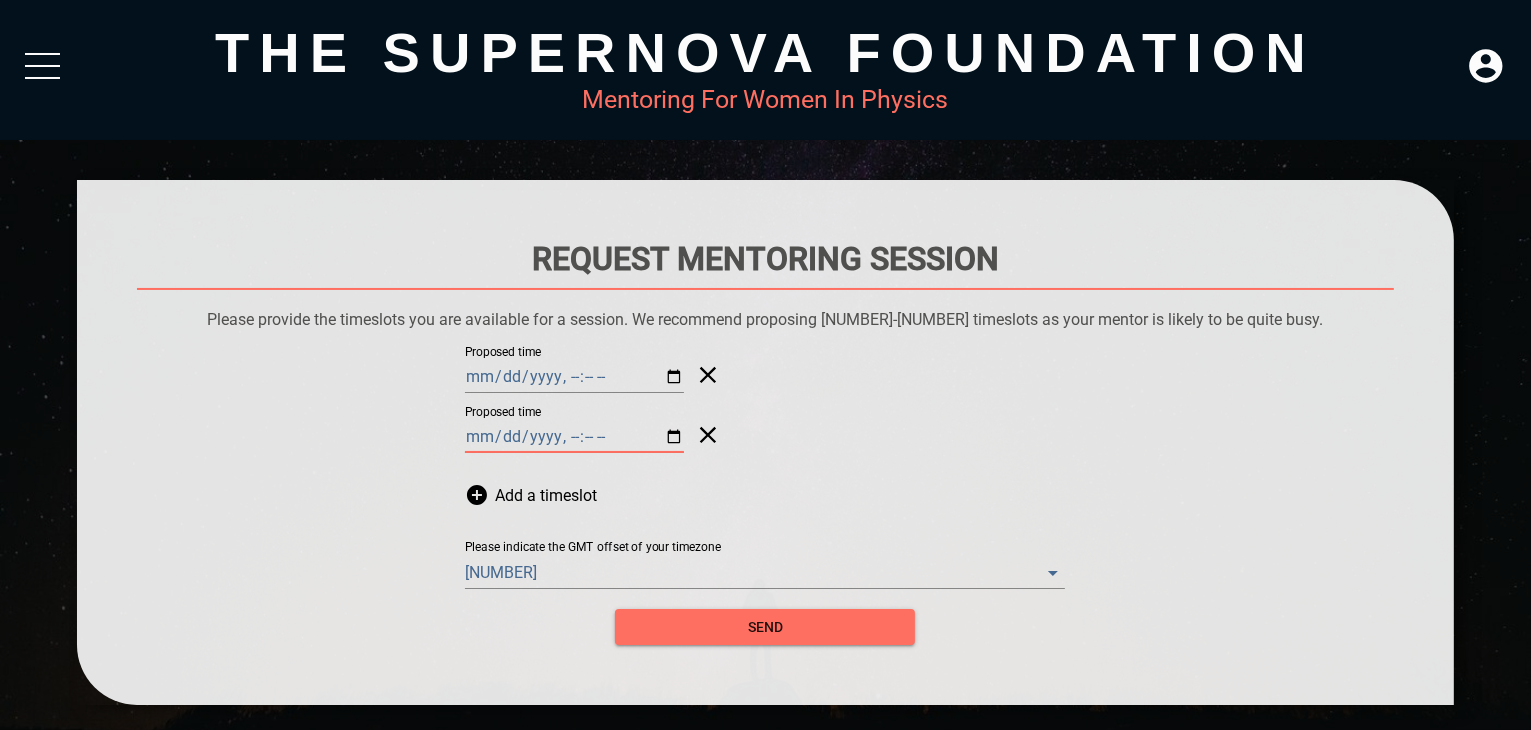 click on "Proposed time" at bounding box center (574, 437) 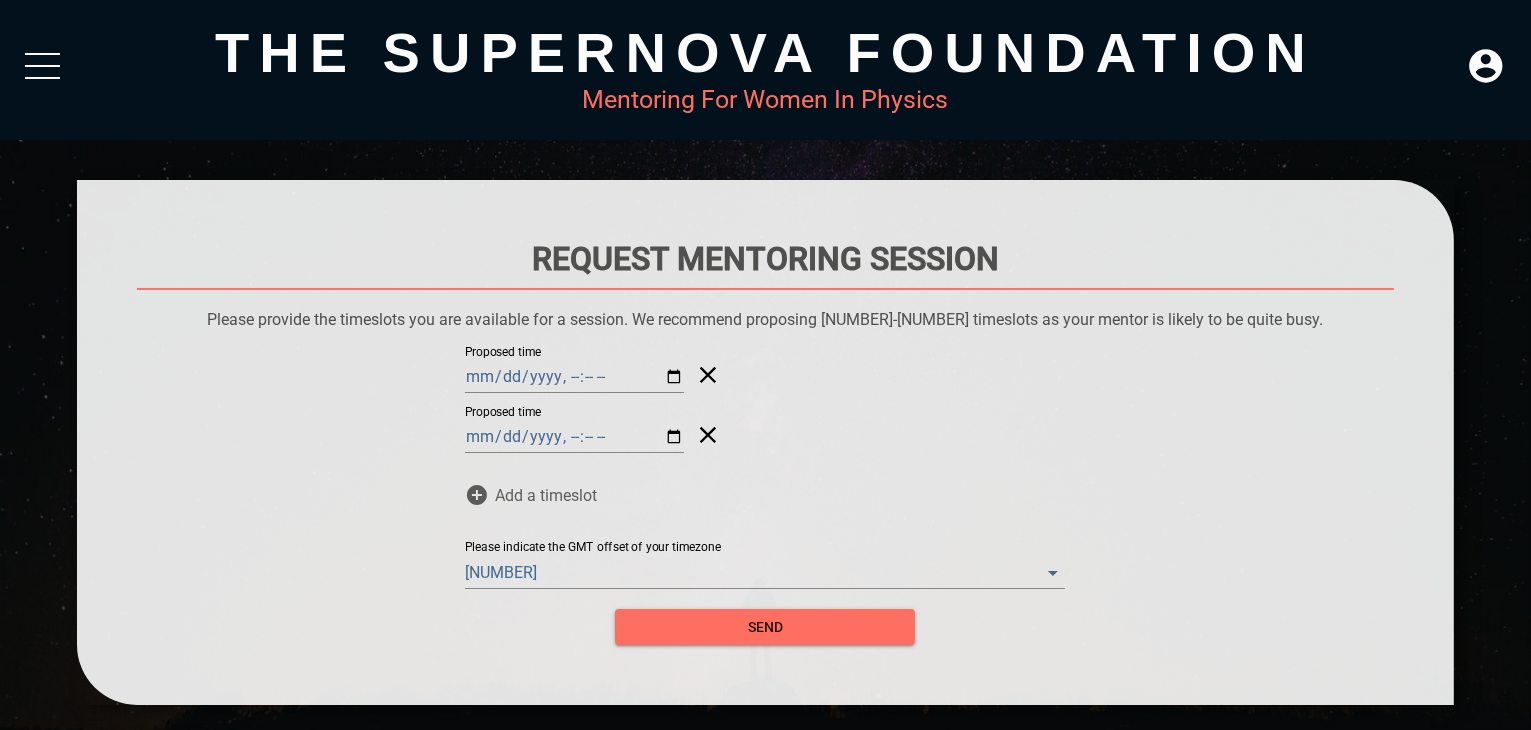 click 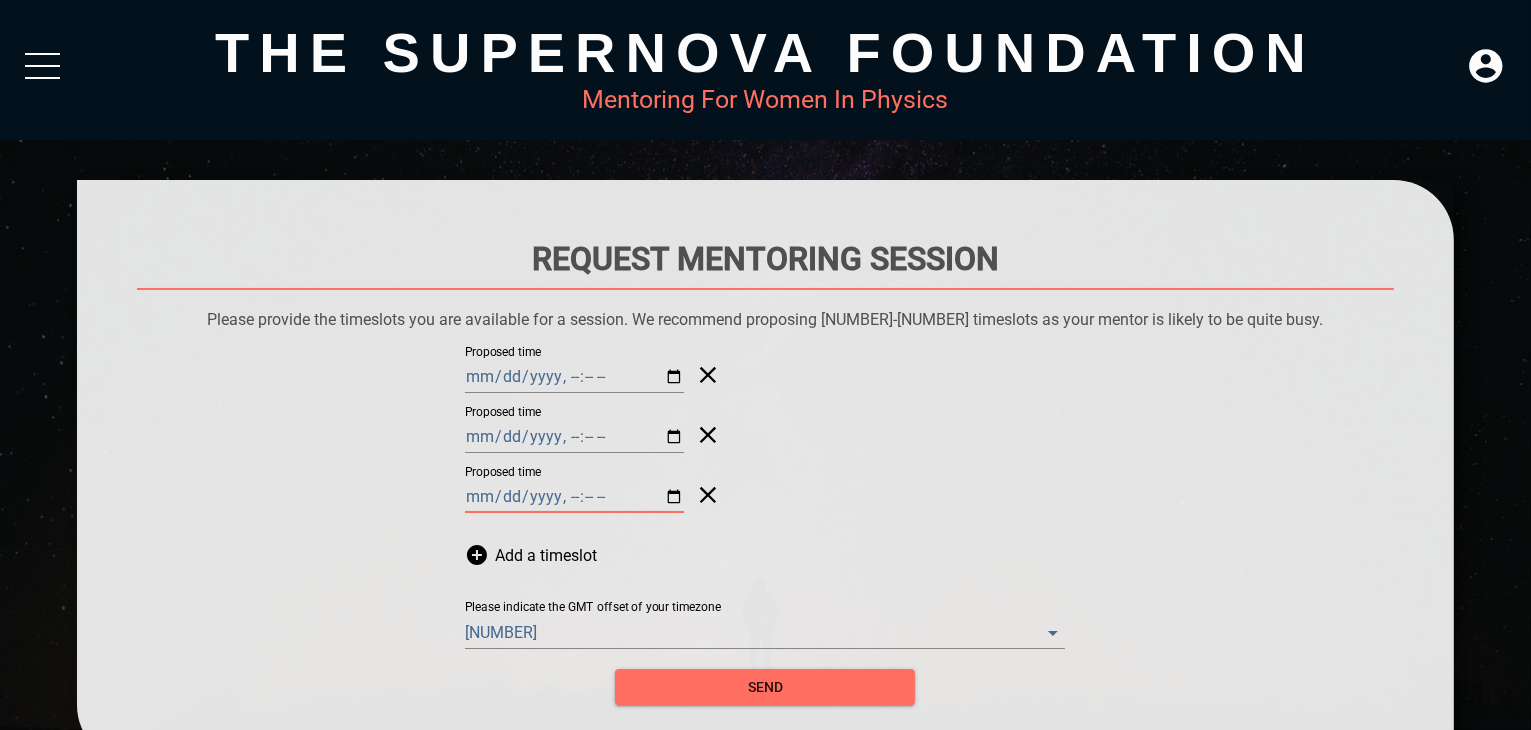 click on "Proposed time" at bounding box center [574, 497] 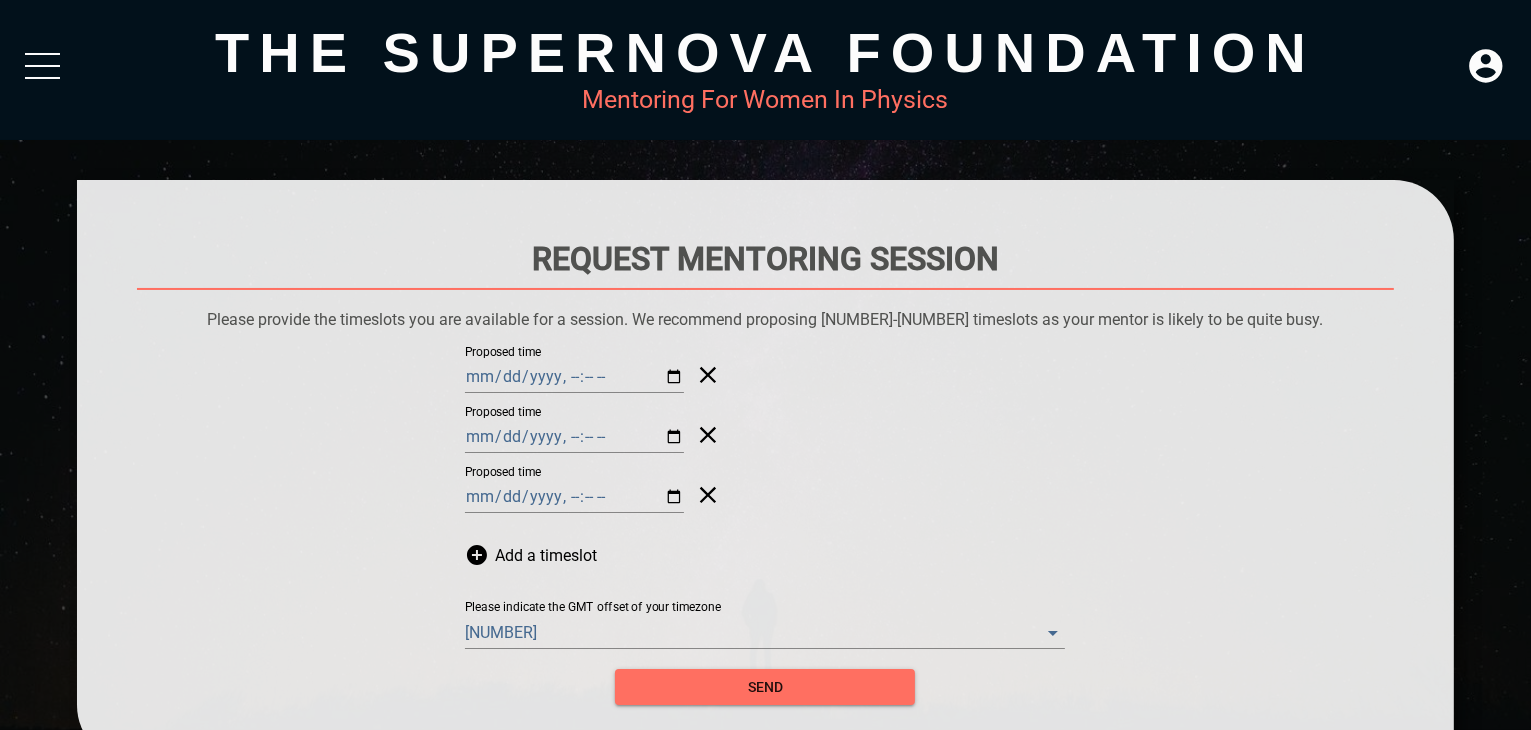 click on "Proposed time" at bounding box center (765, 435) 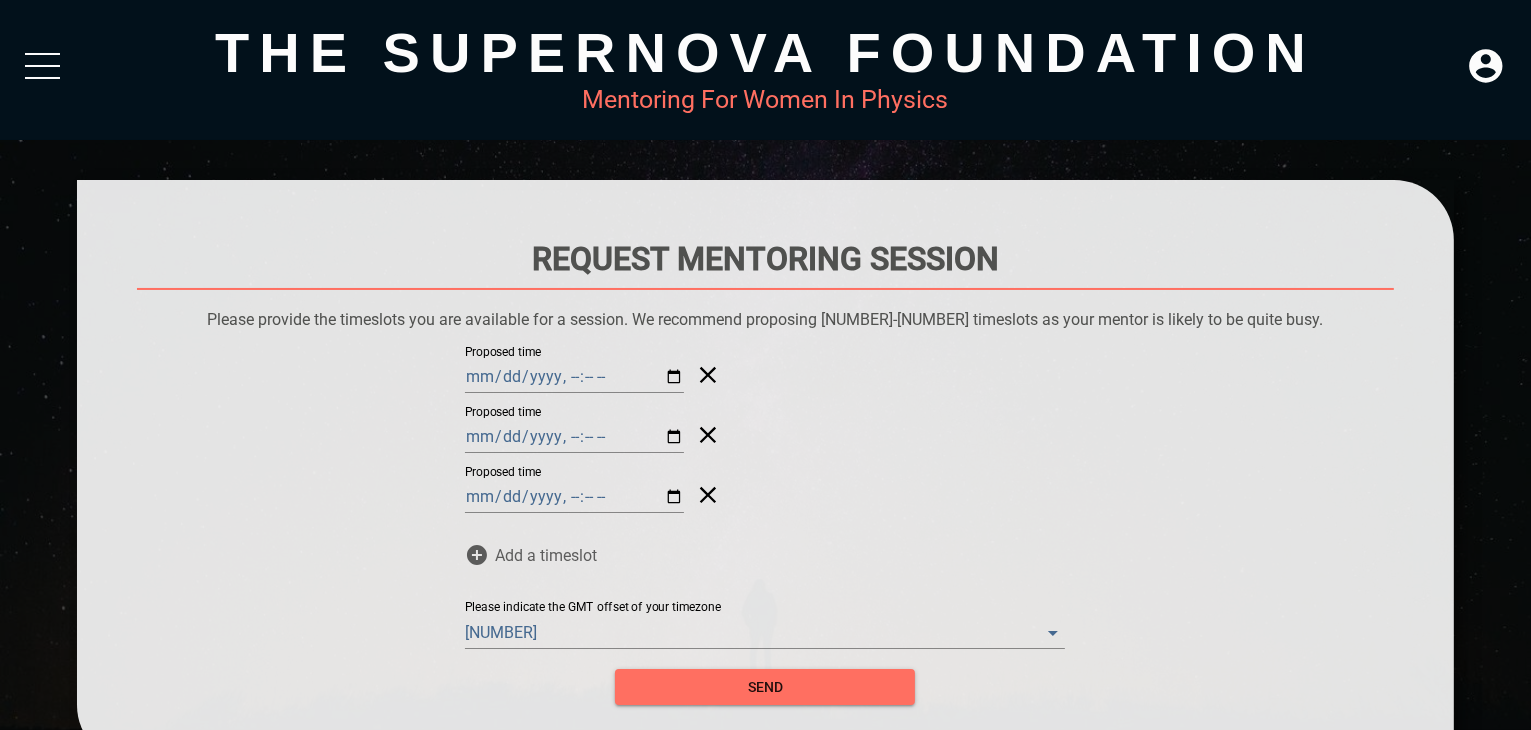 click 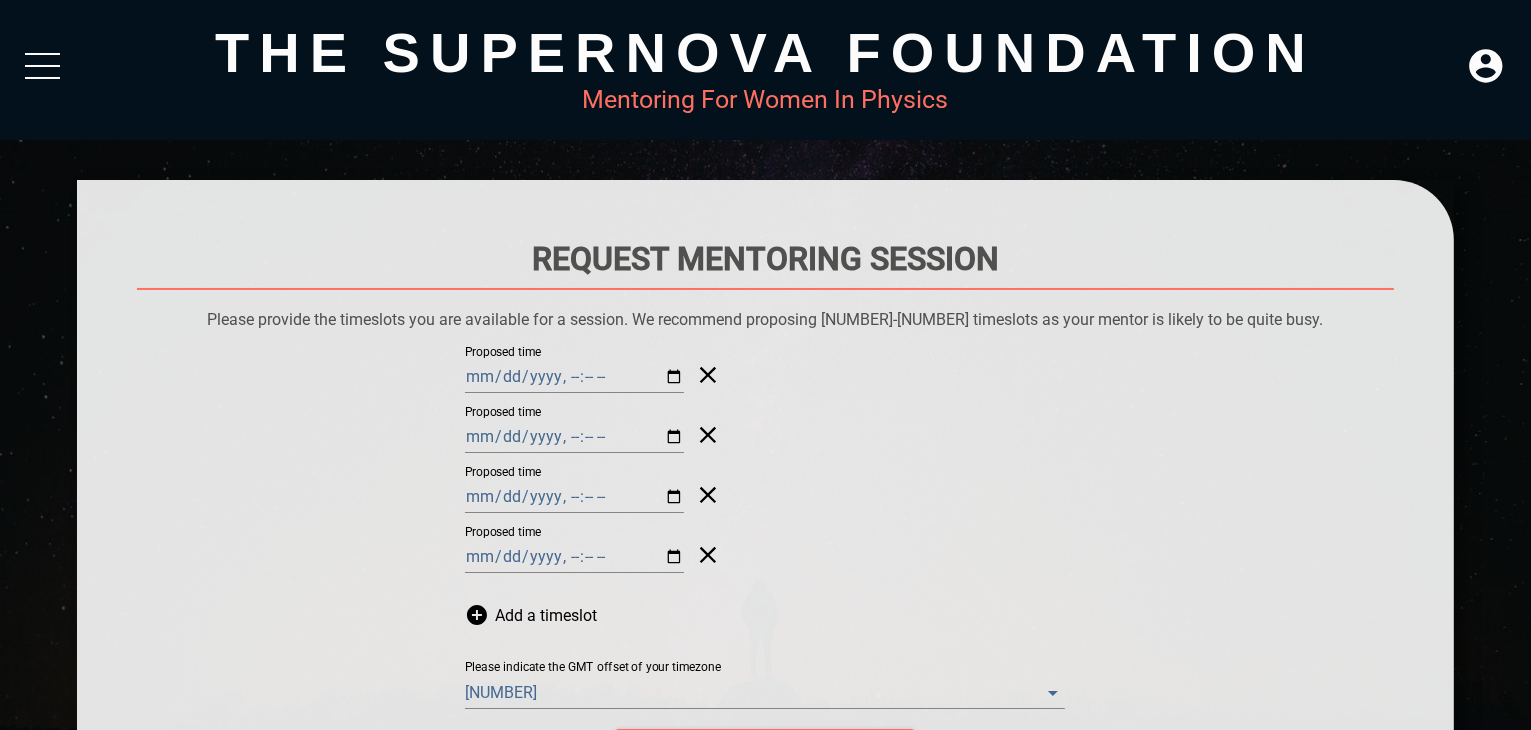 click on "Proposed time" at bounding box center [574, 557] 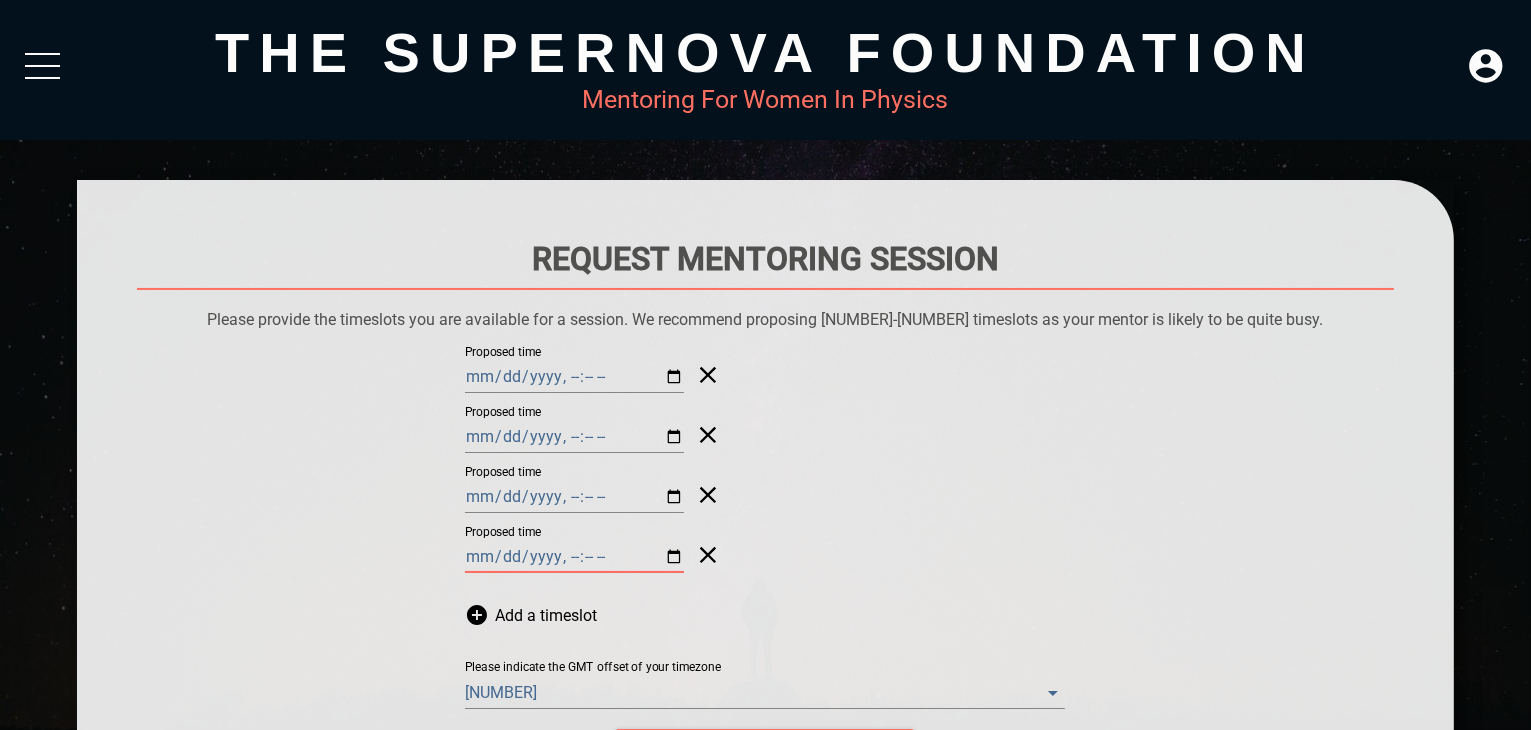 type on "[DATE]T[TIME]" 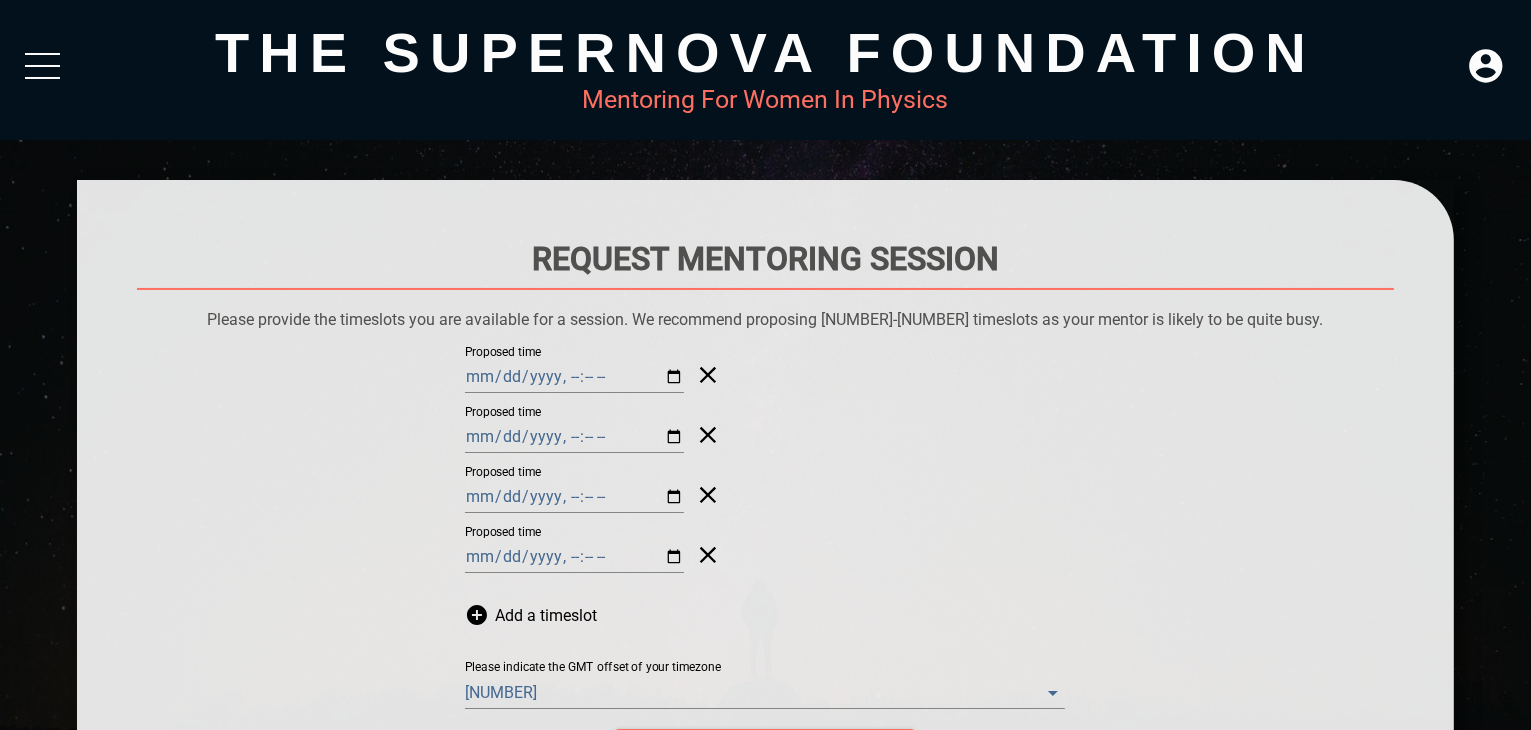 click on "Proposed time" at bounding box center [765, 375] 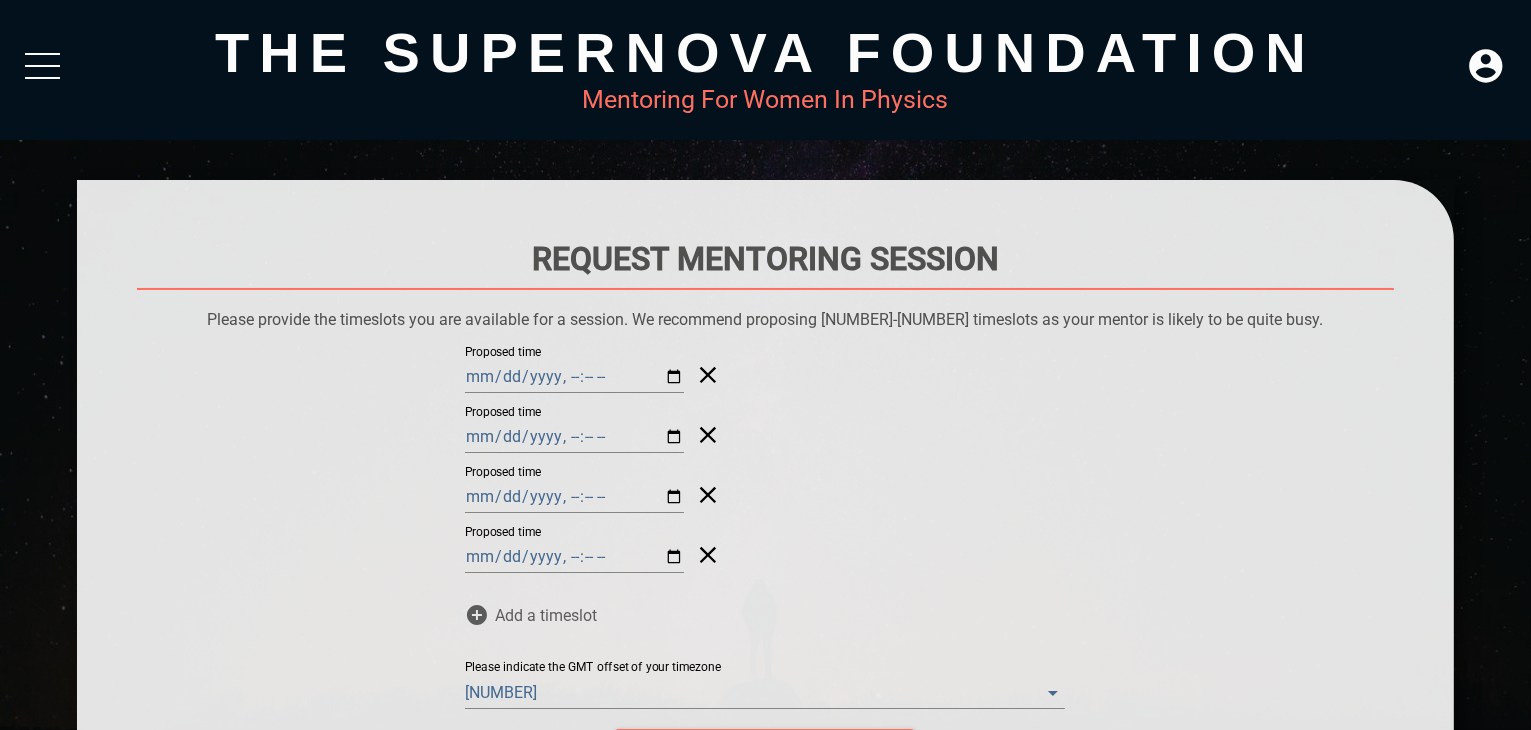 click 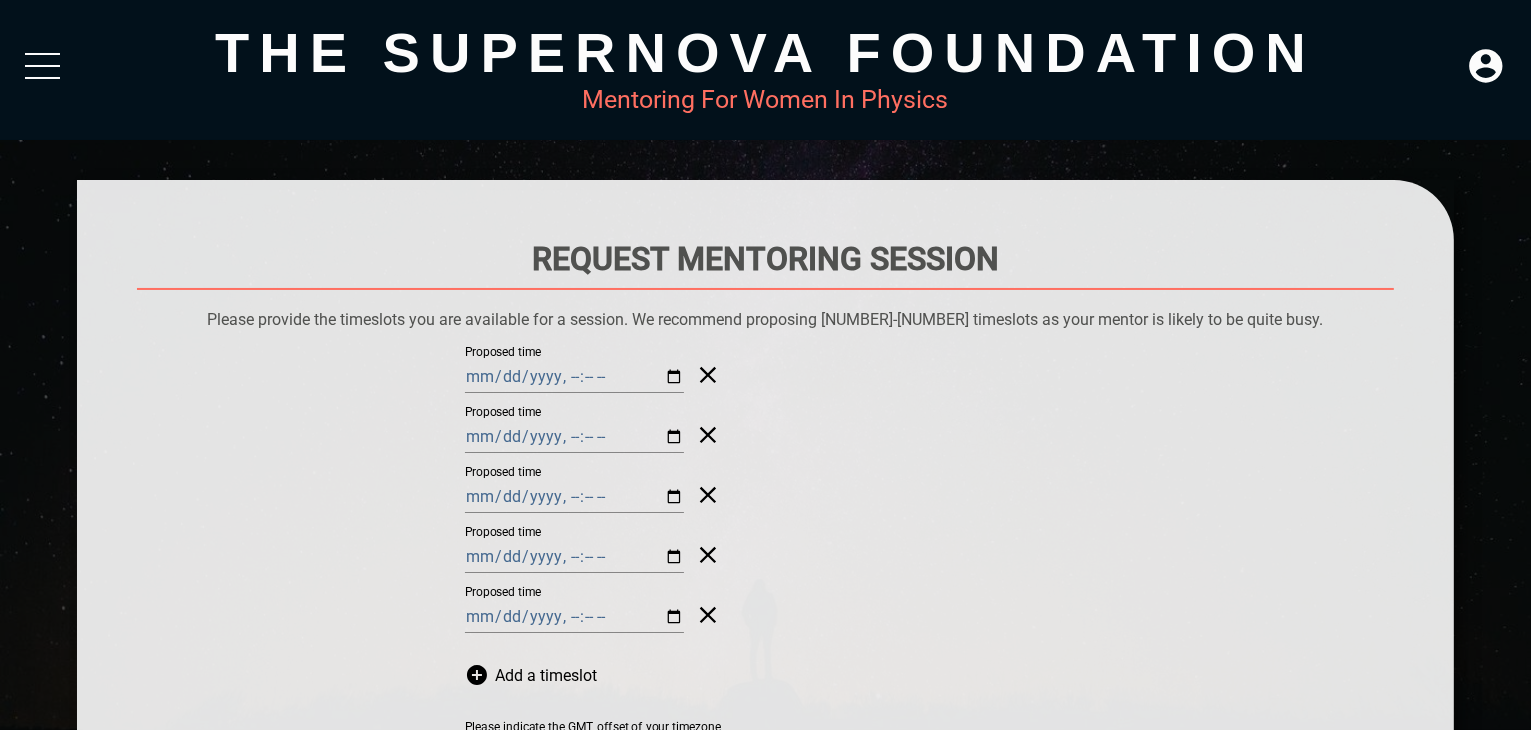 click on "Proposed time" at bounding box center [574, 617] 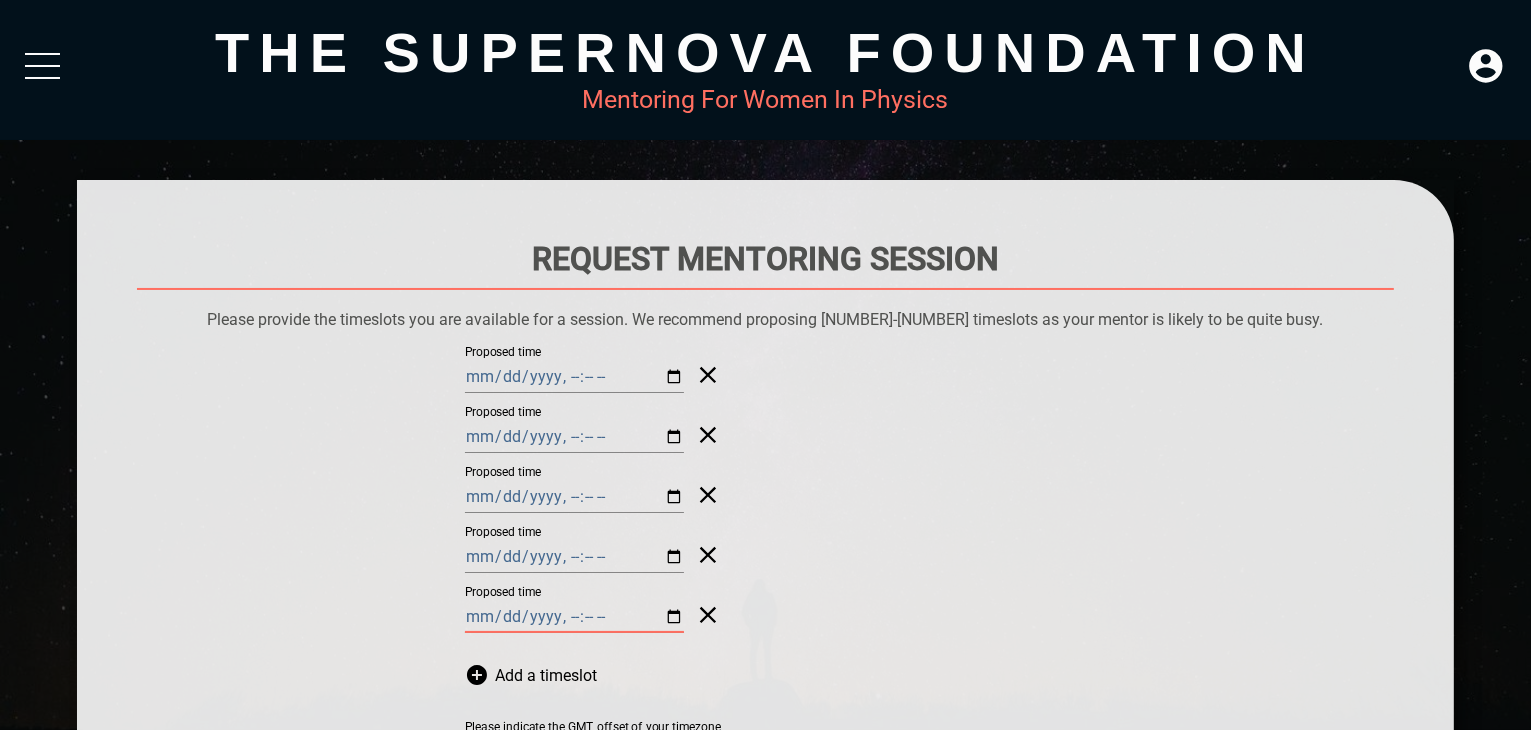 type on "[DATE]T[TIME]" 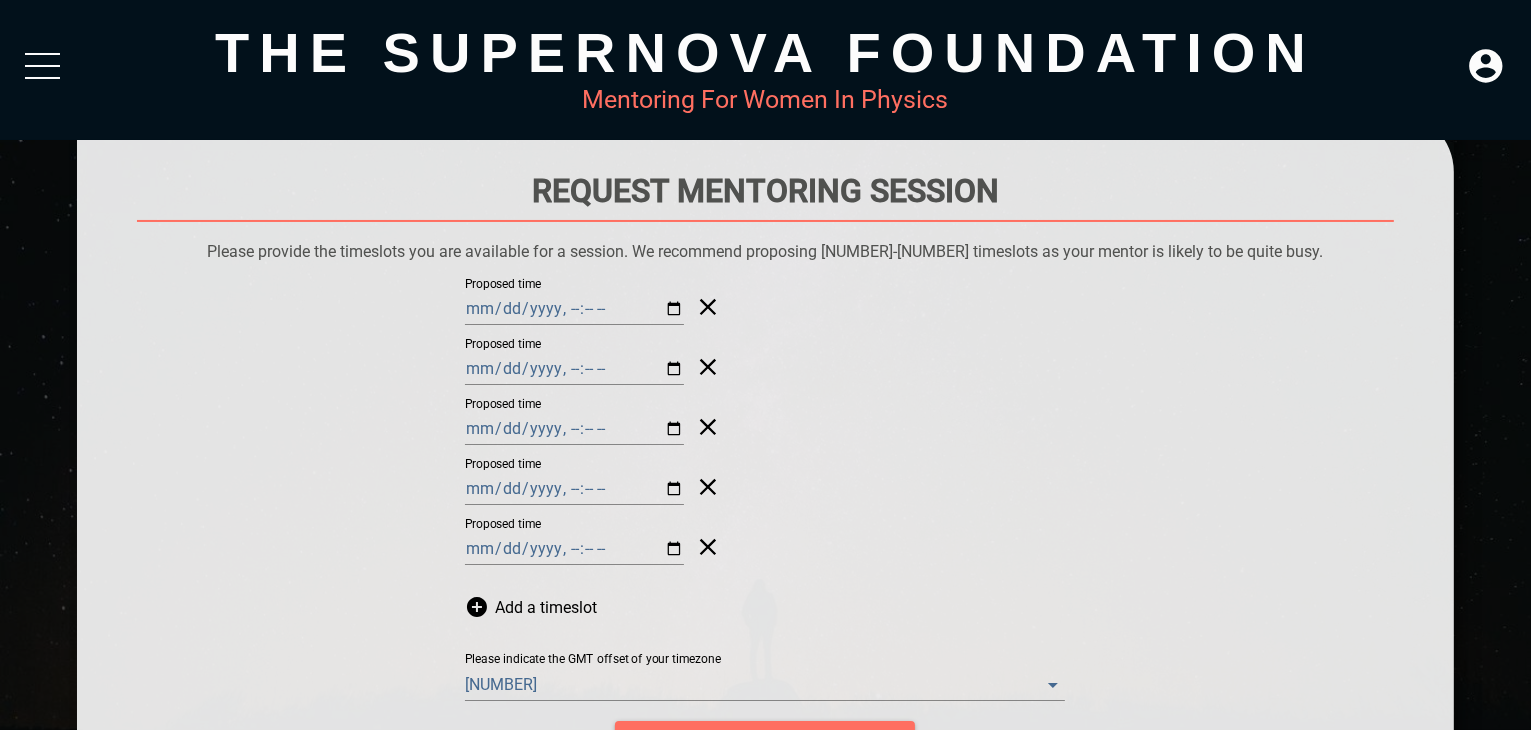 scroll, scrollTop: 100, scrollLeft: 0, axis: vertical 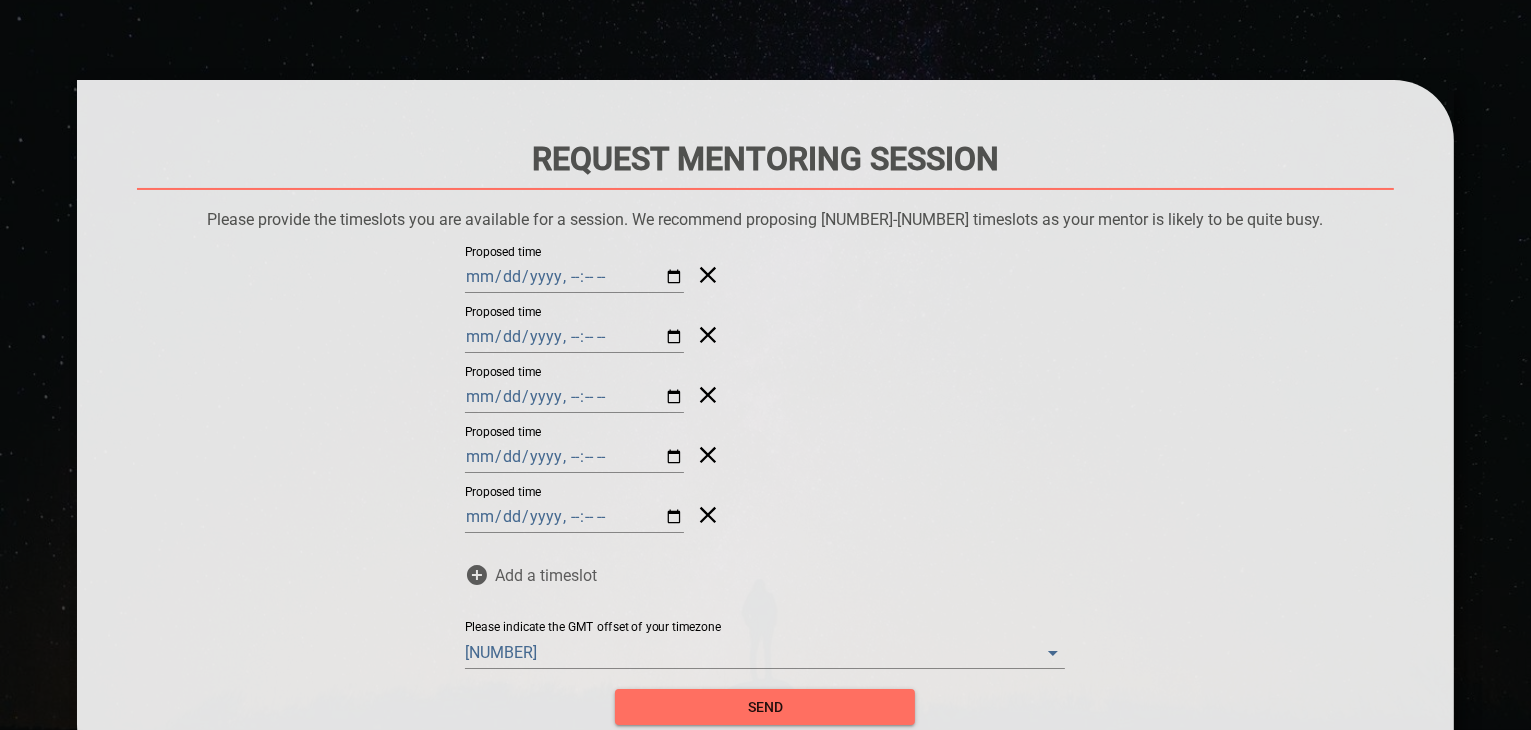 click 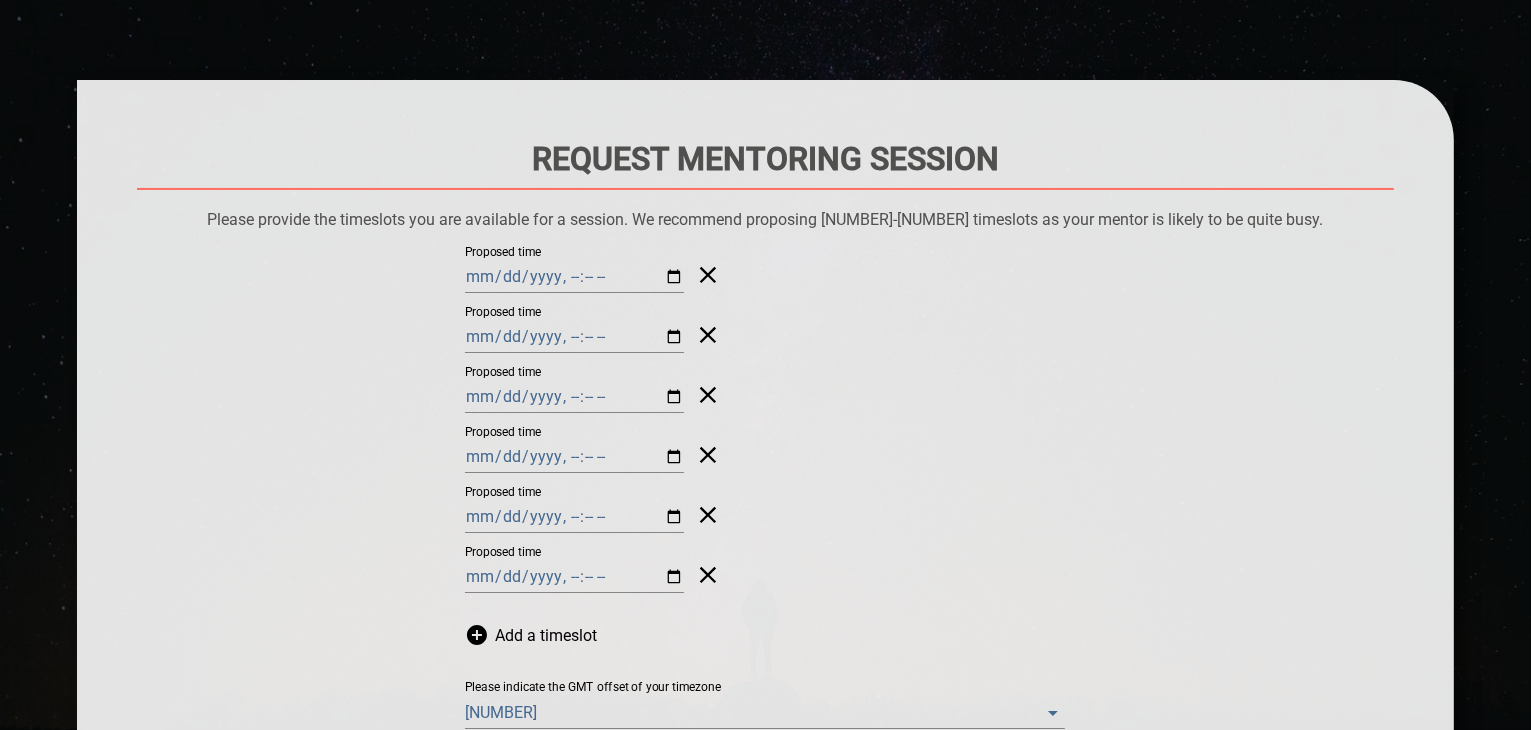 click on "Proposed time" at bounding box center [574, 577] 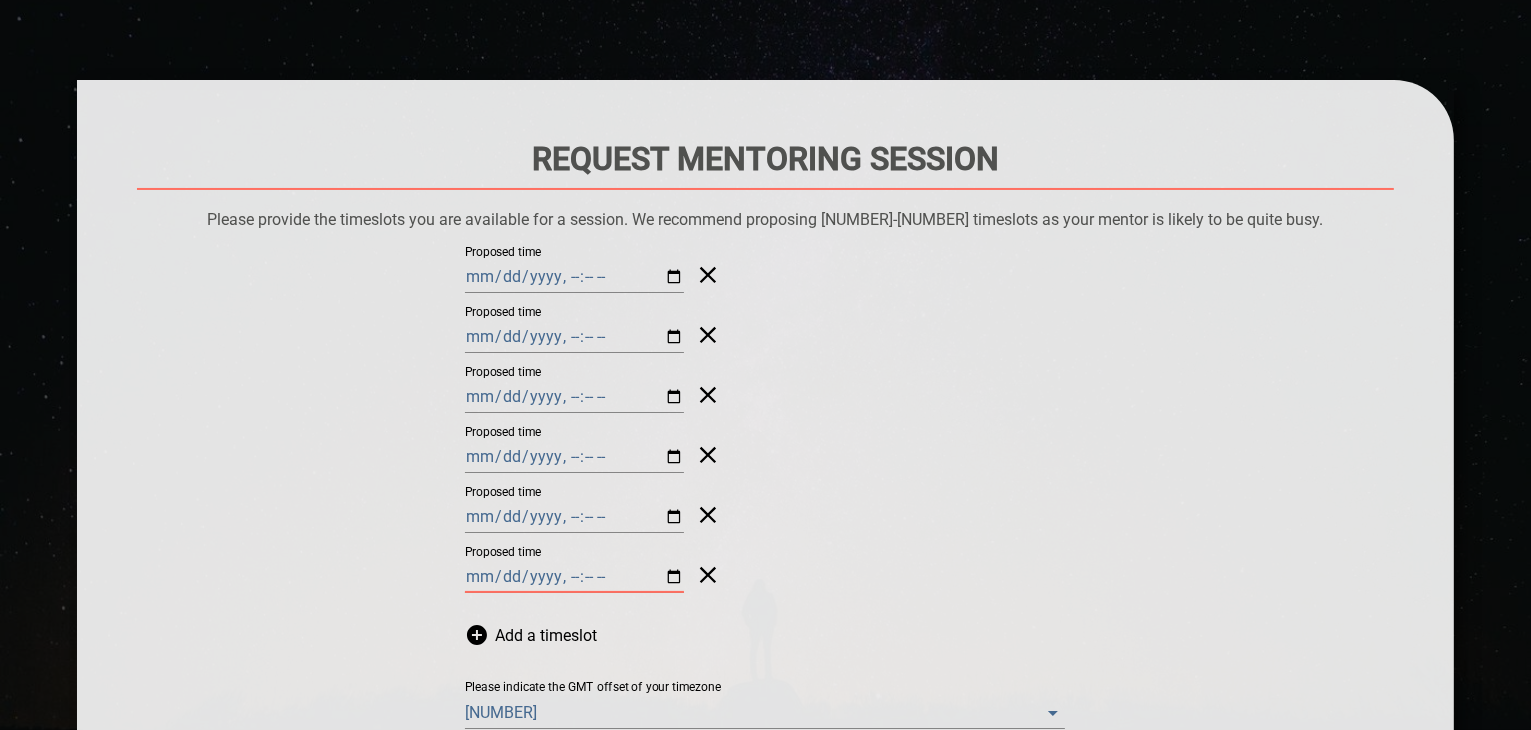type on "[DATE]T[TIME]" 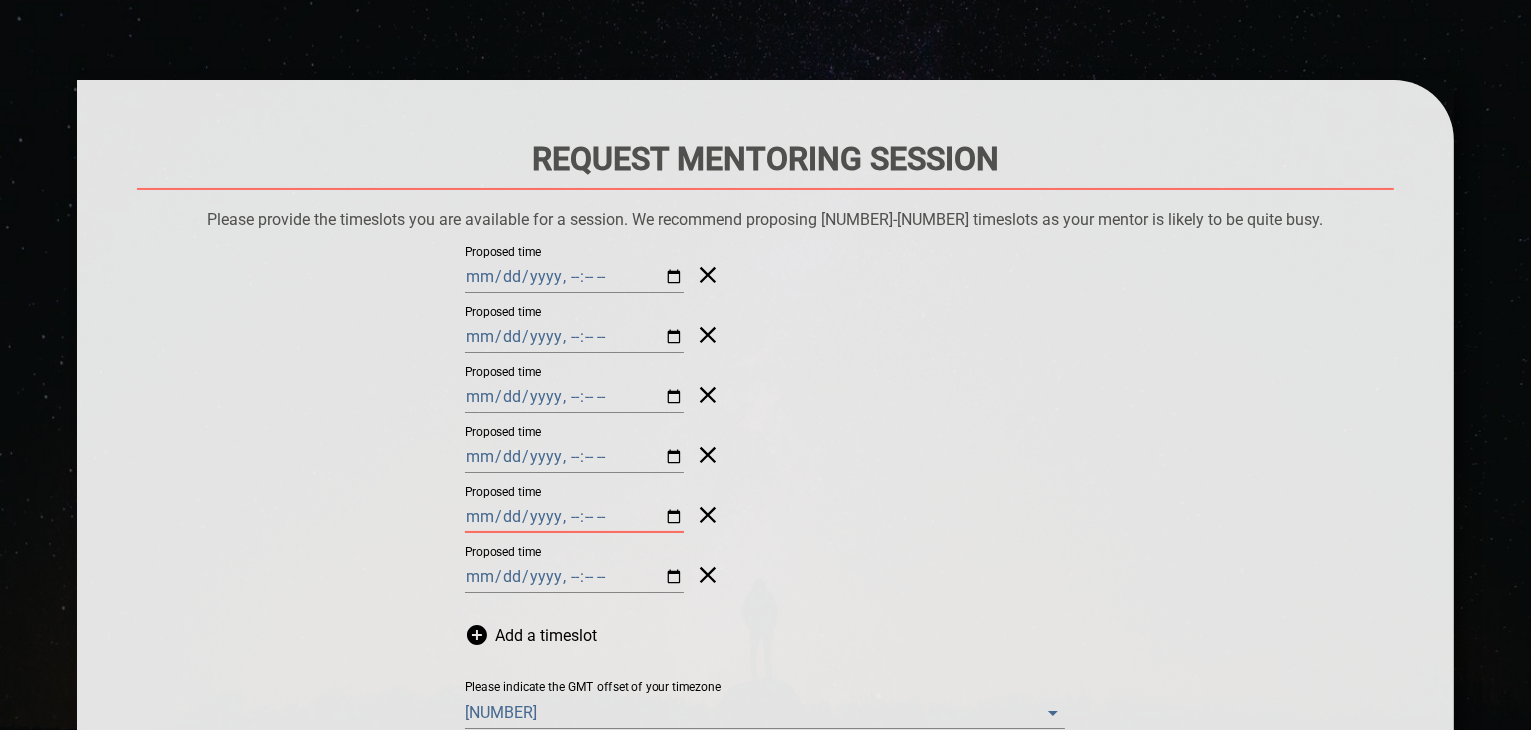 click on "Proposed time" at bounding box center [574, 517] 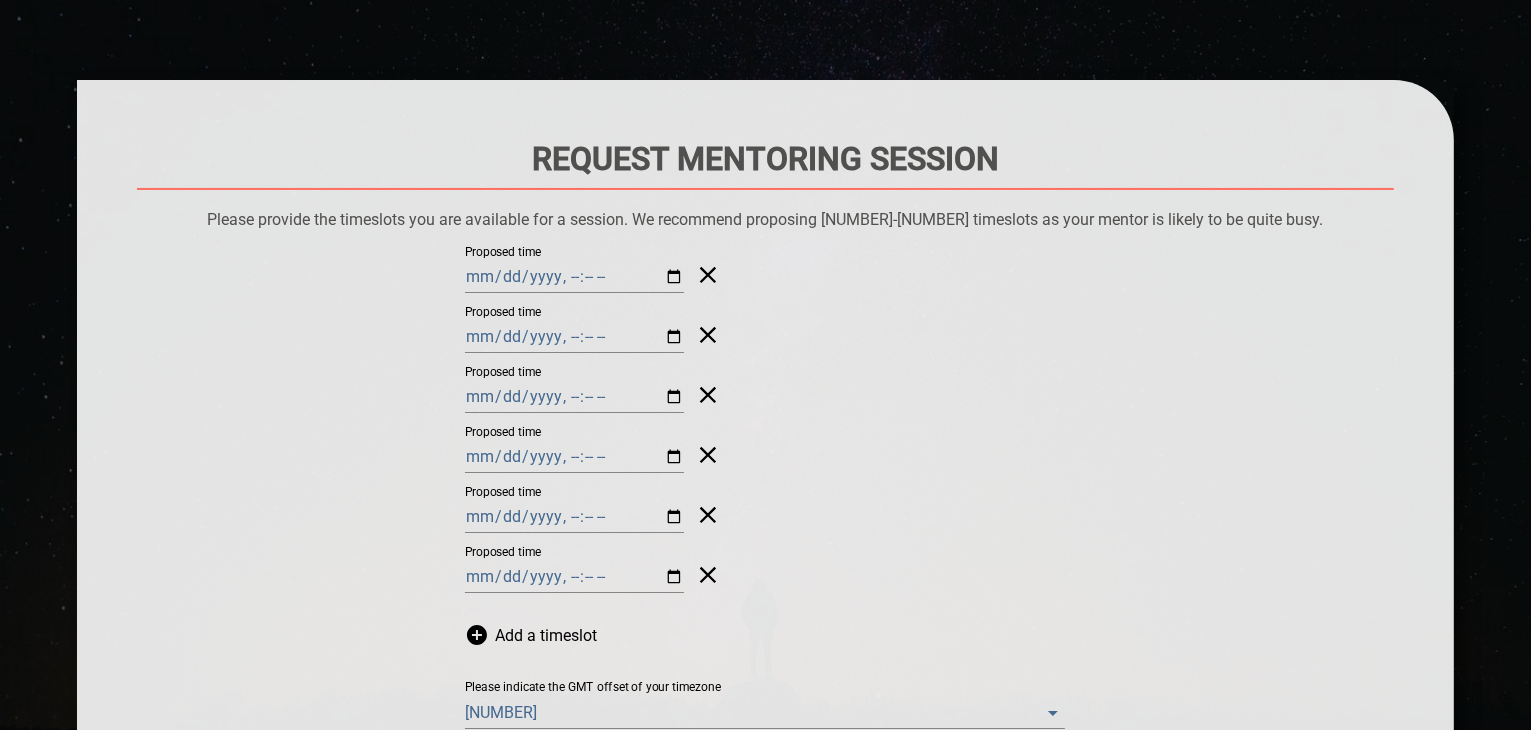 click on "Proposed time" at bounding box center [574, 517] 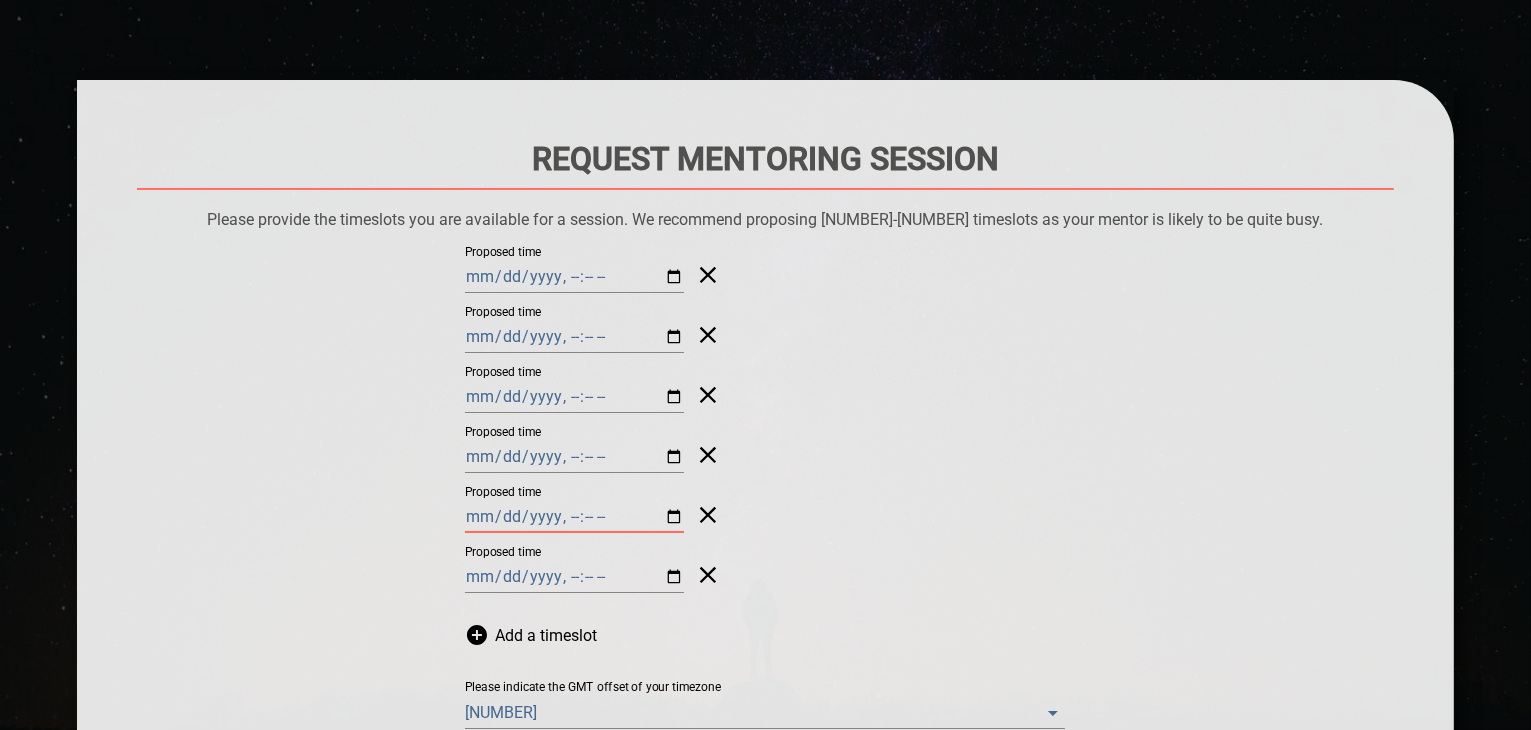 type on "[DATE]T[TIME]" 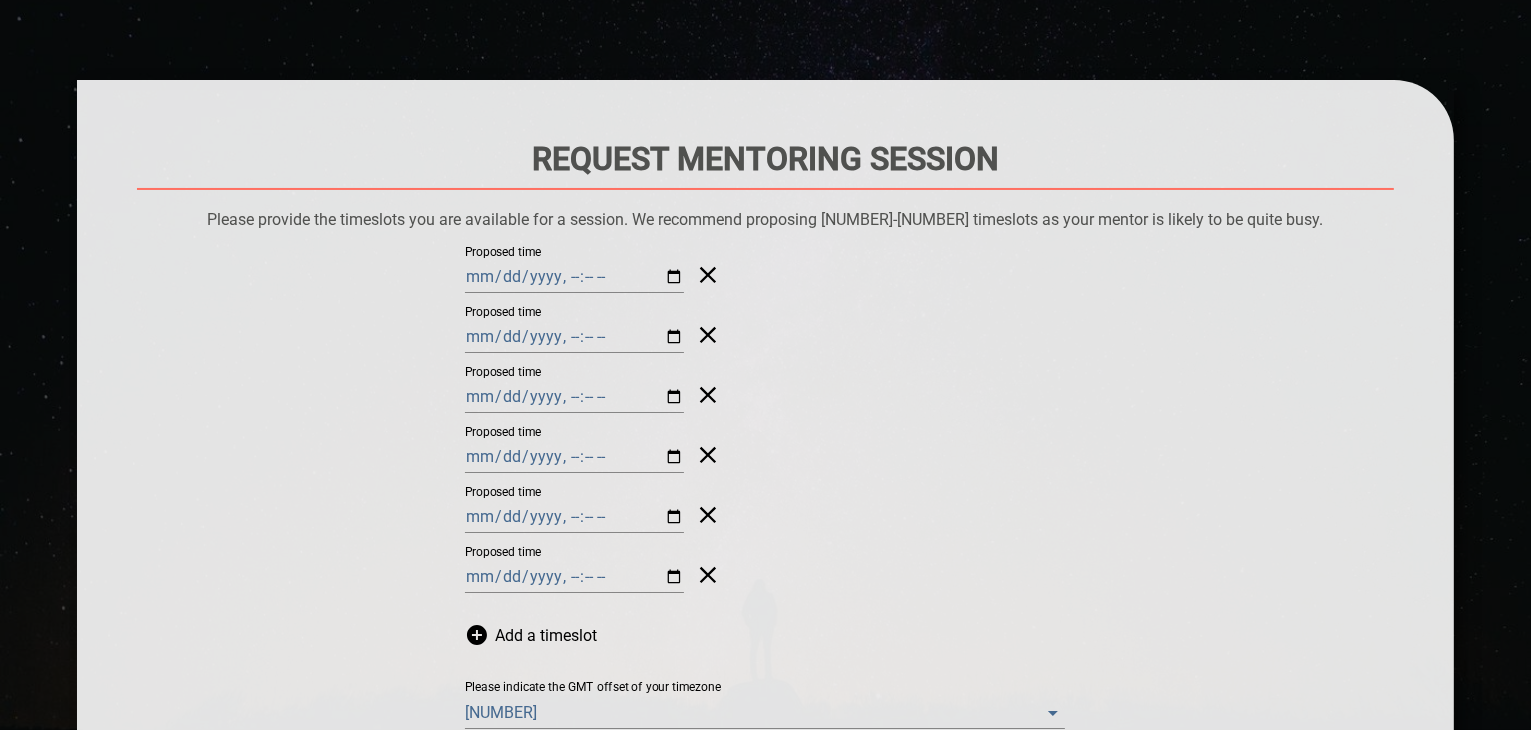 click on "Proposed time" at bounding box center (574, 517) 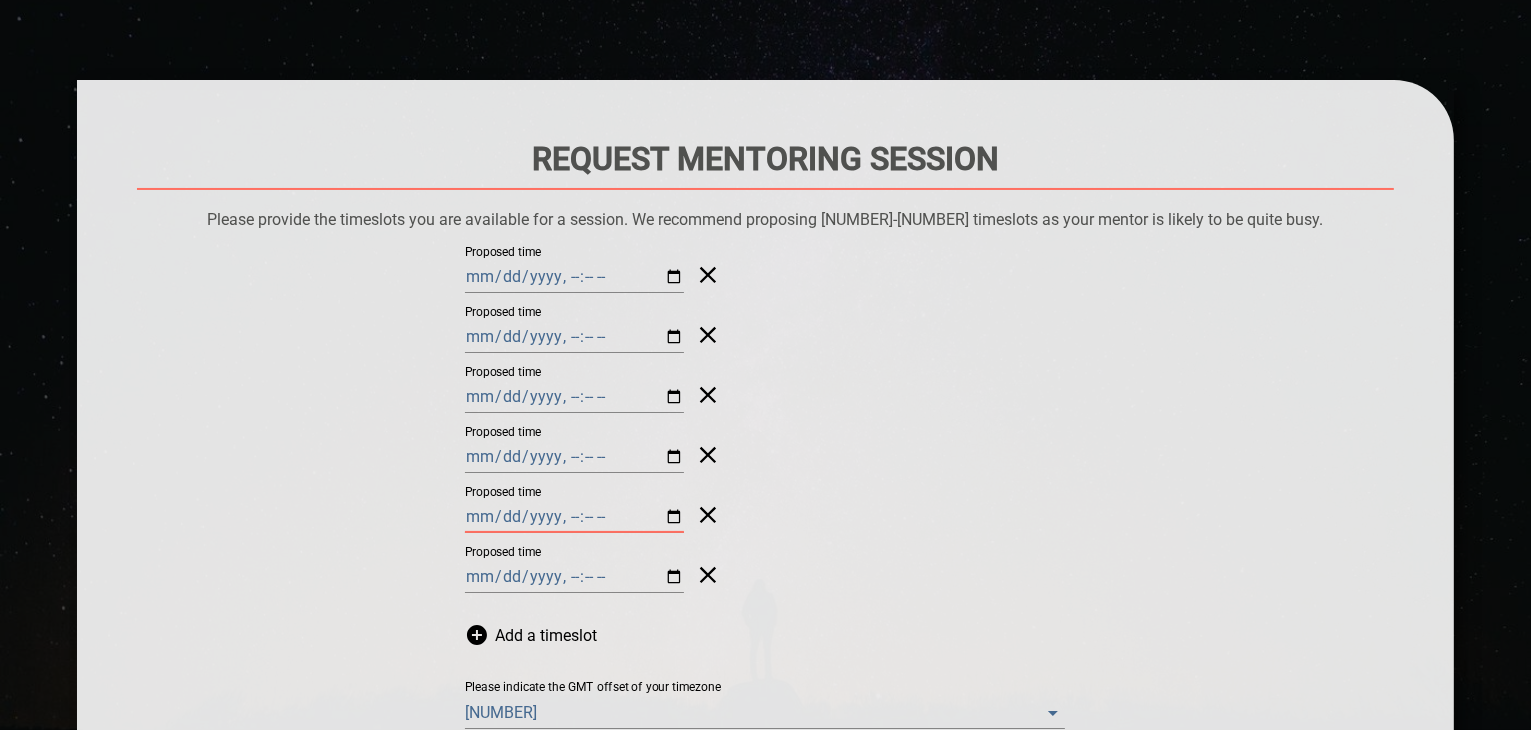 click on "Proposed time" at bounding box center (574, 517) 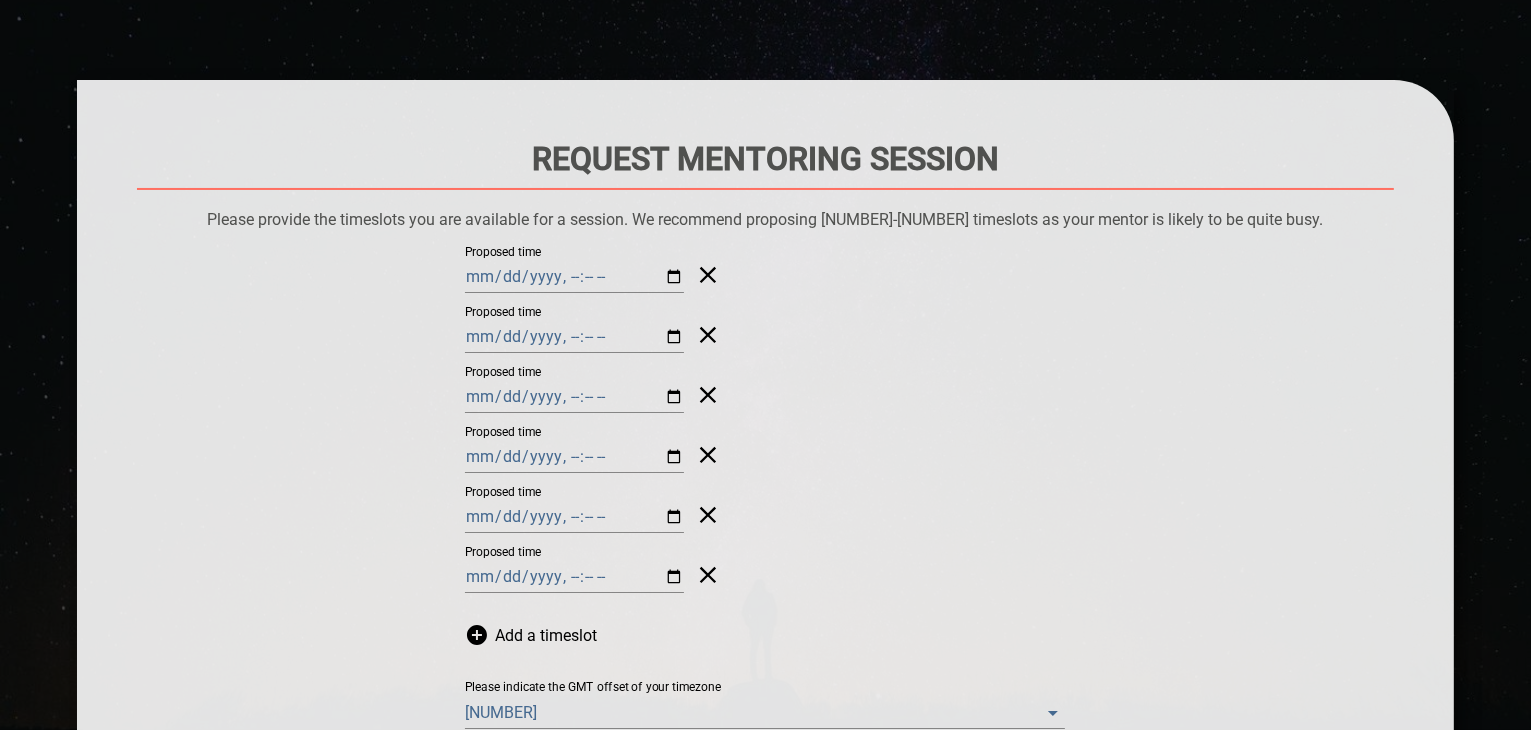 click on "Proposed time" at bounding box center (765, 335) 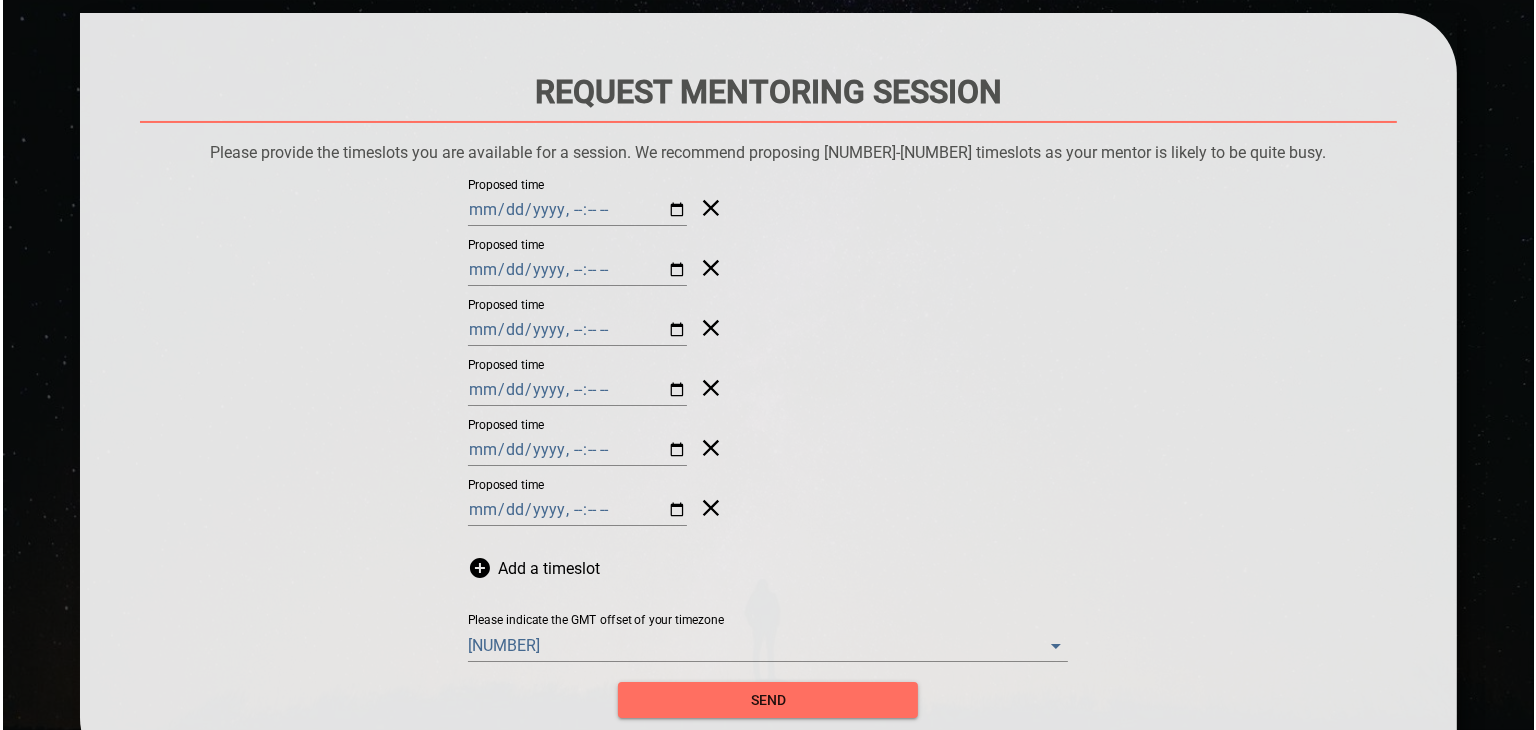 scroll, scrollTop: 200, scrollLeft: 0, axis: vertical 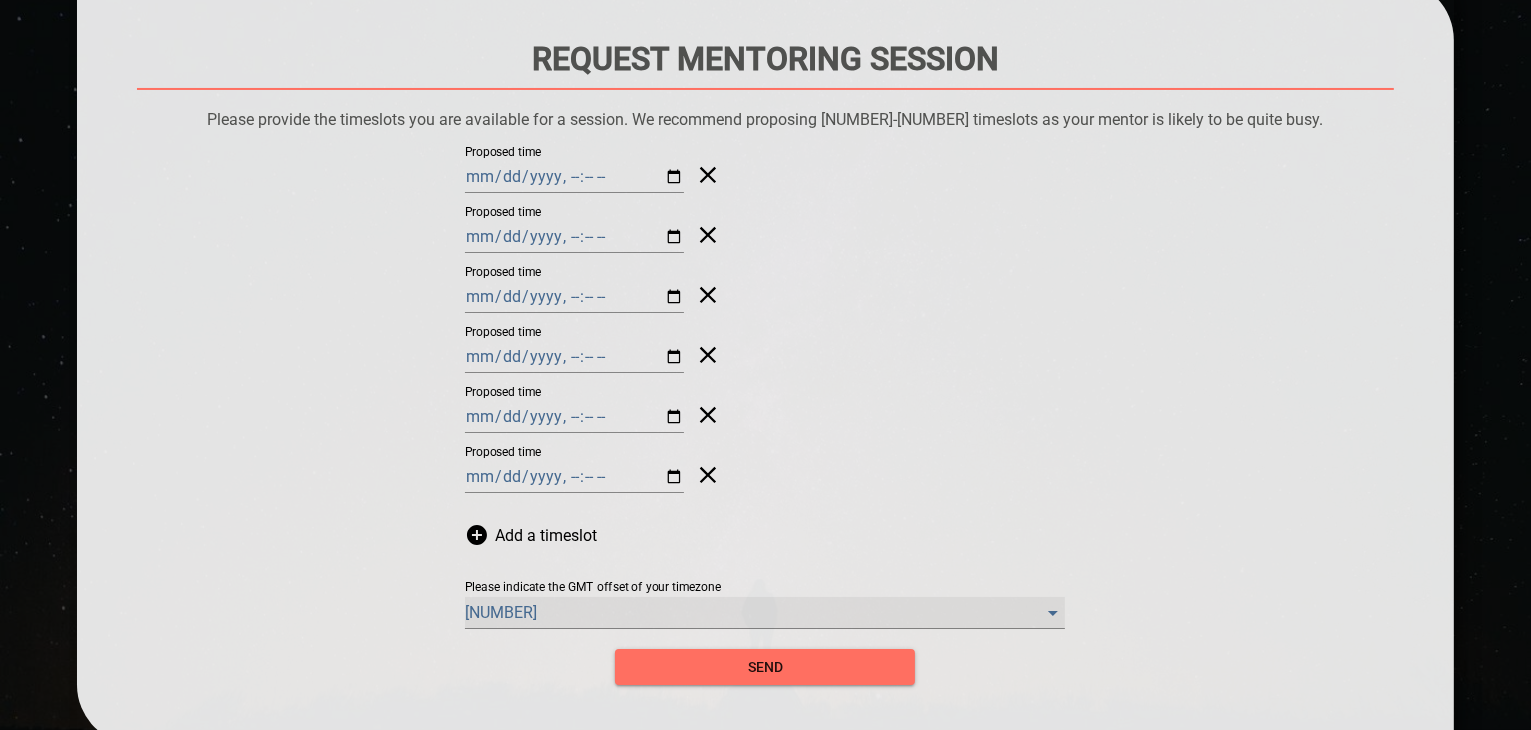 click on "[NUMBER]" at bounding box center [765, 613] 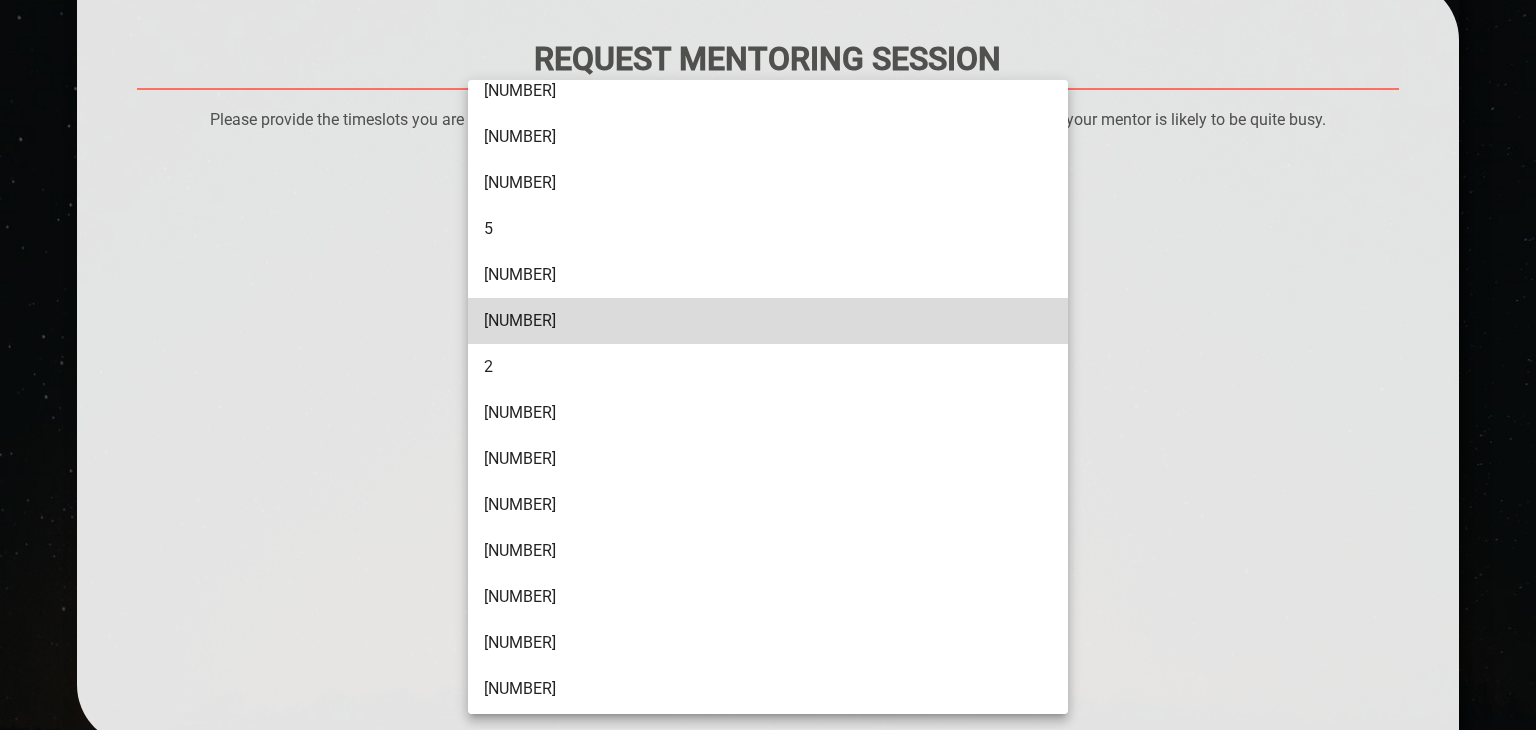 scroll, scrollTop: 300, scrollLeft: 0, axis: vertical 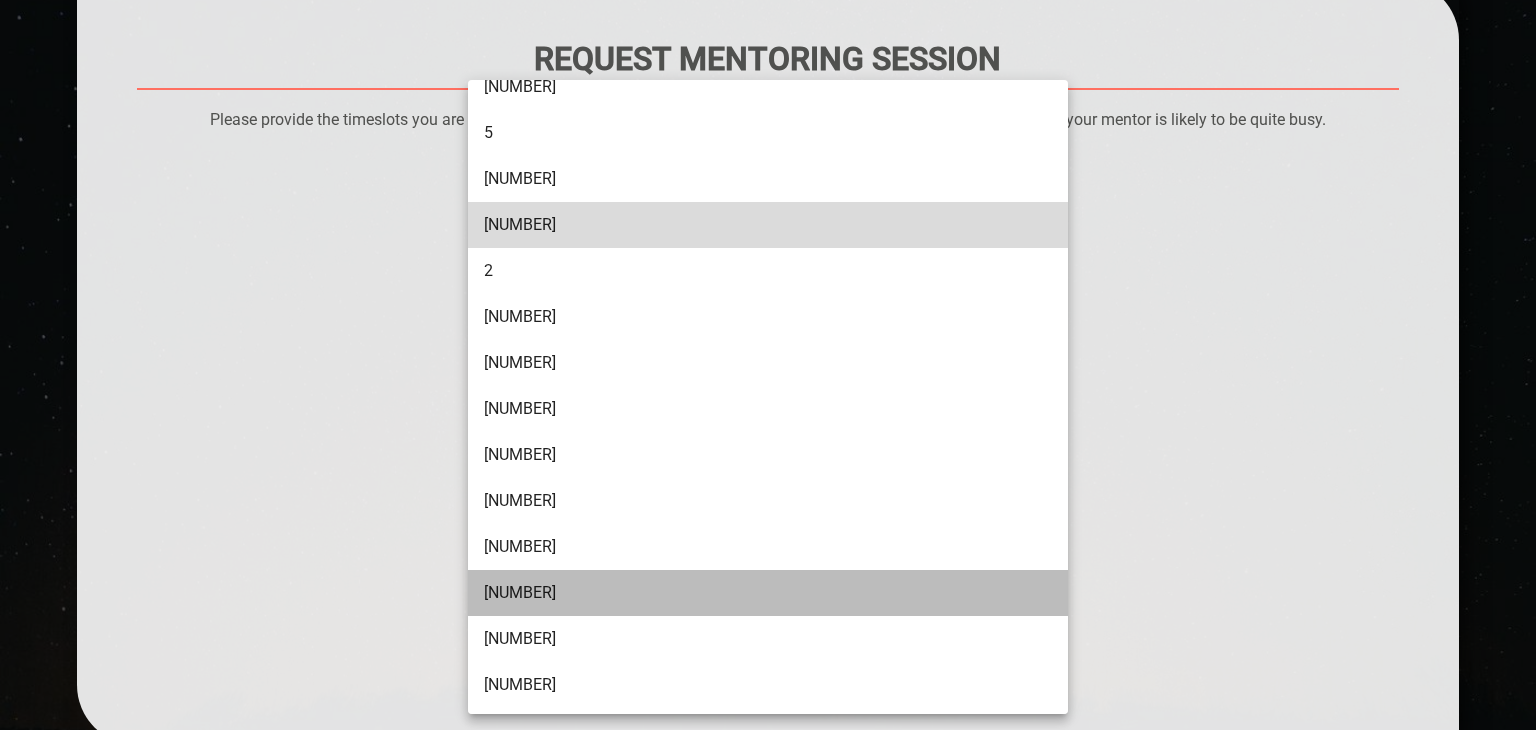 click on "[NUMBER]" at bounding box center (770, 593) 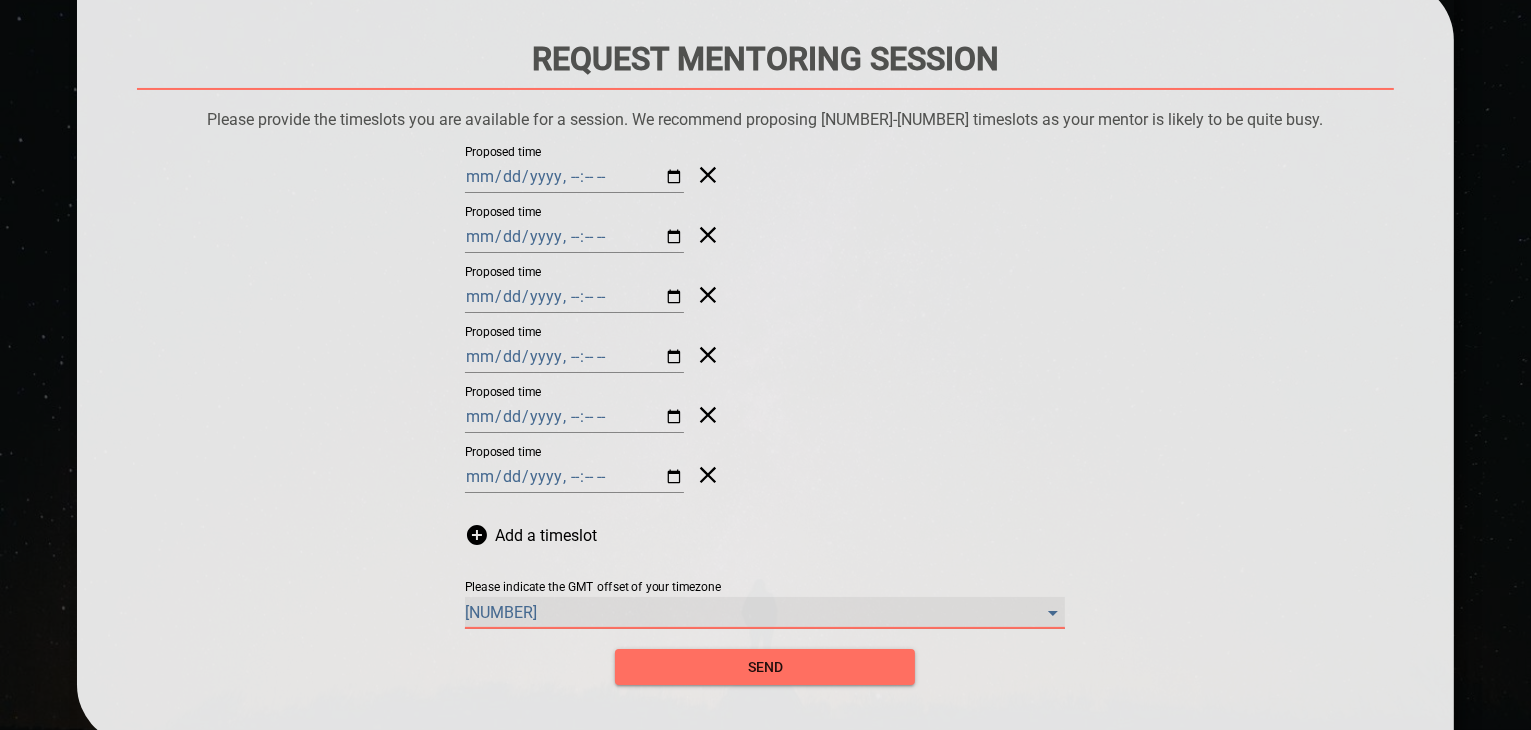 click on "[NUMBER]" at bounding box center [765, 613] 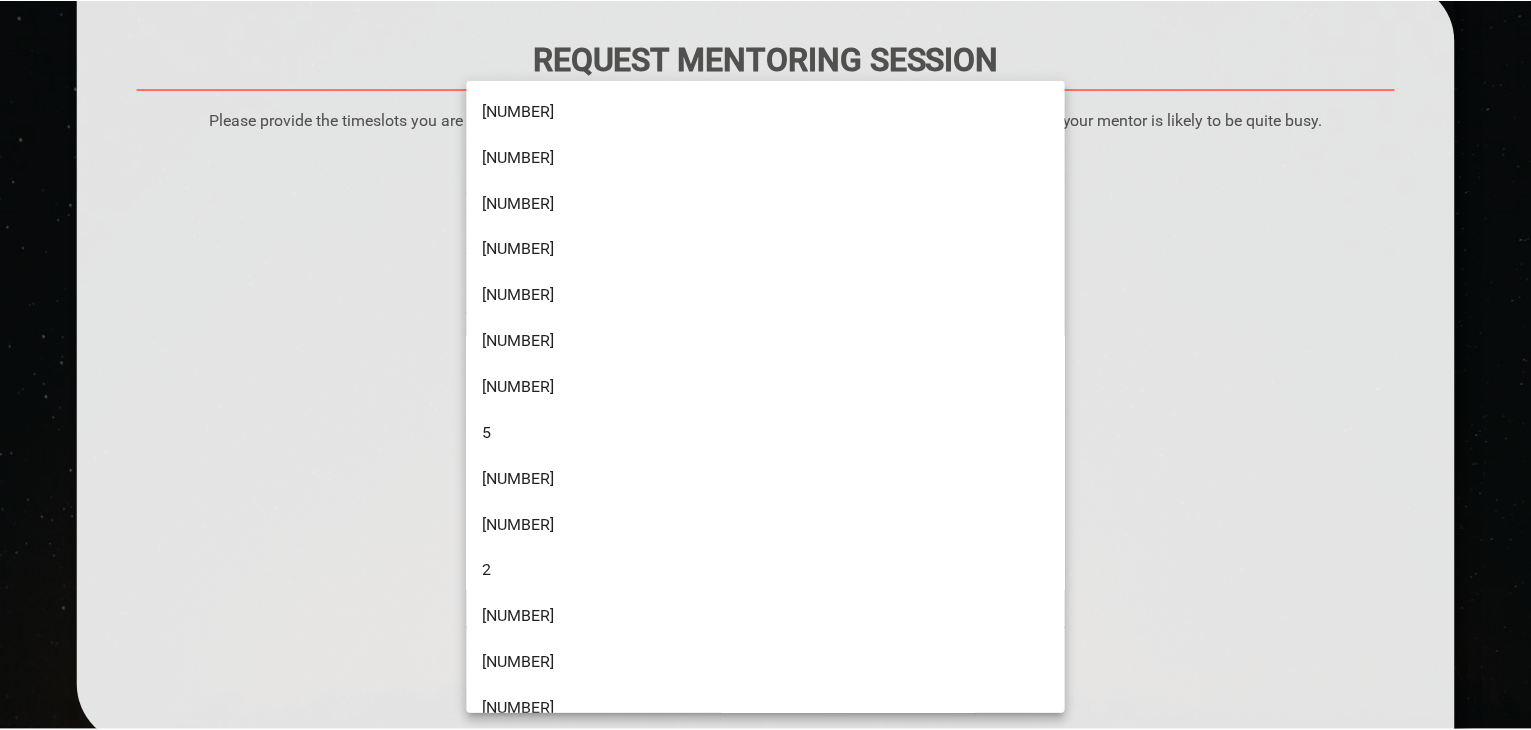scroll, scrollTop: 496, scrollLeft: 0, axis: vertical 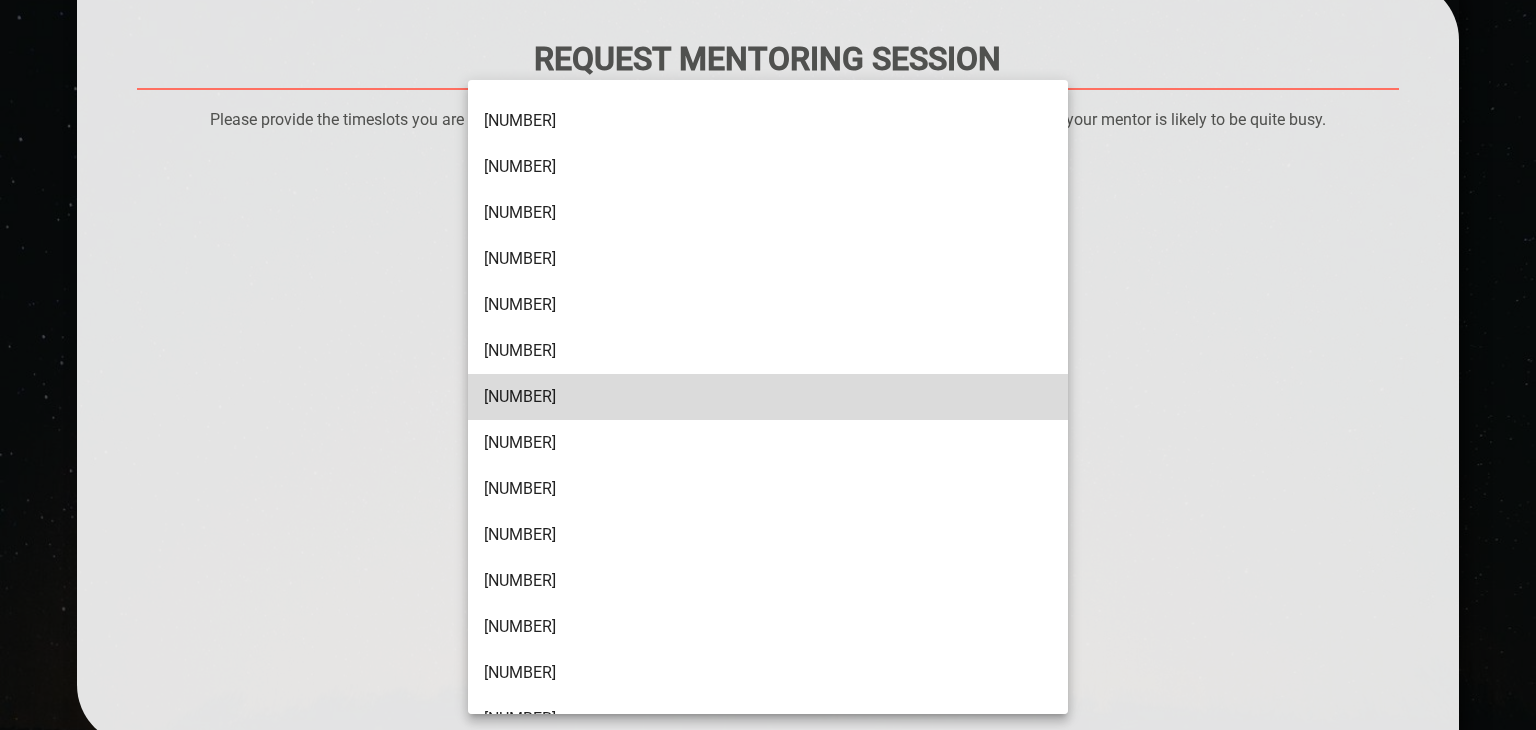 click on "[NUMBER]" at bounding box center [770, 443] 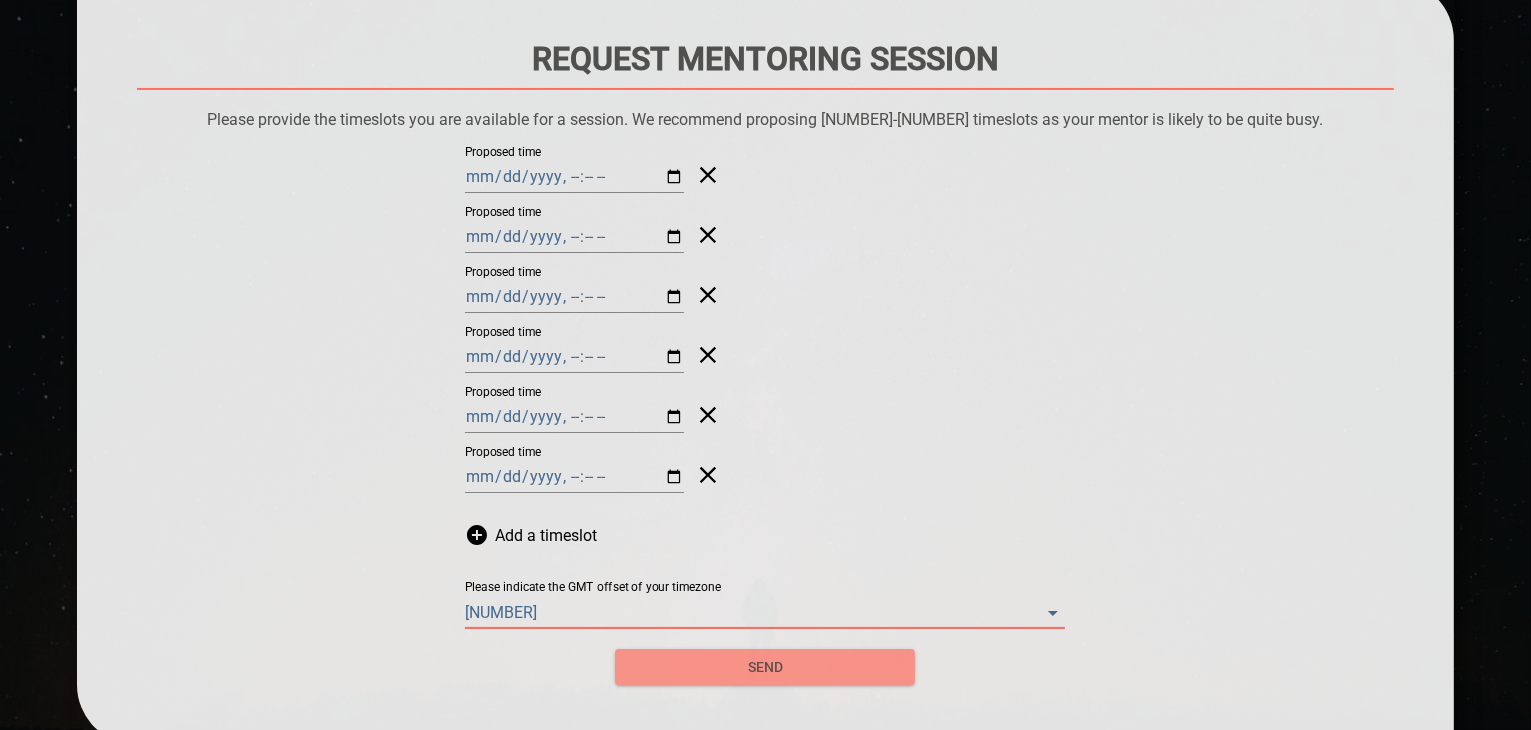 click on "send" at bounding box center [765, 667] 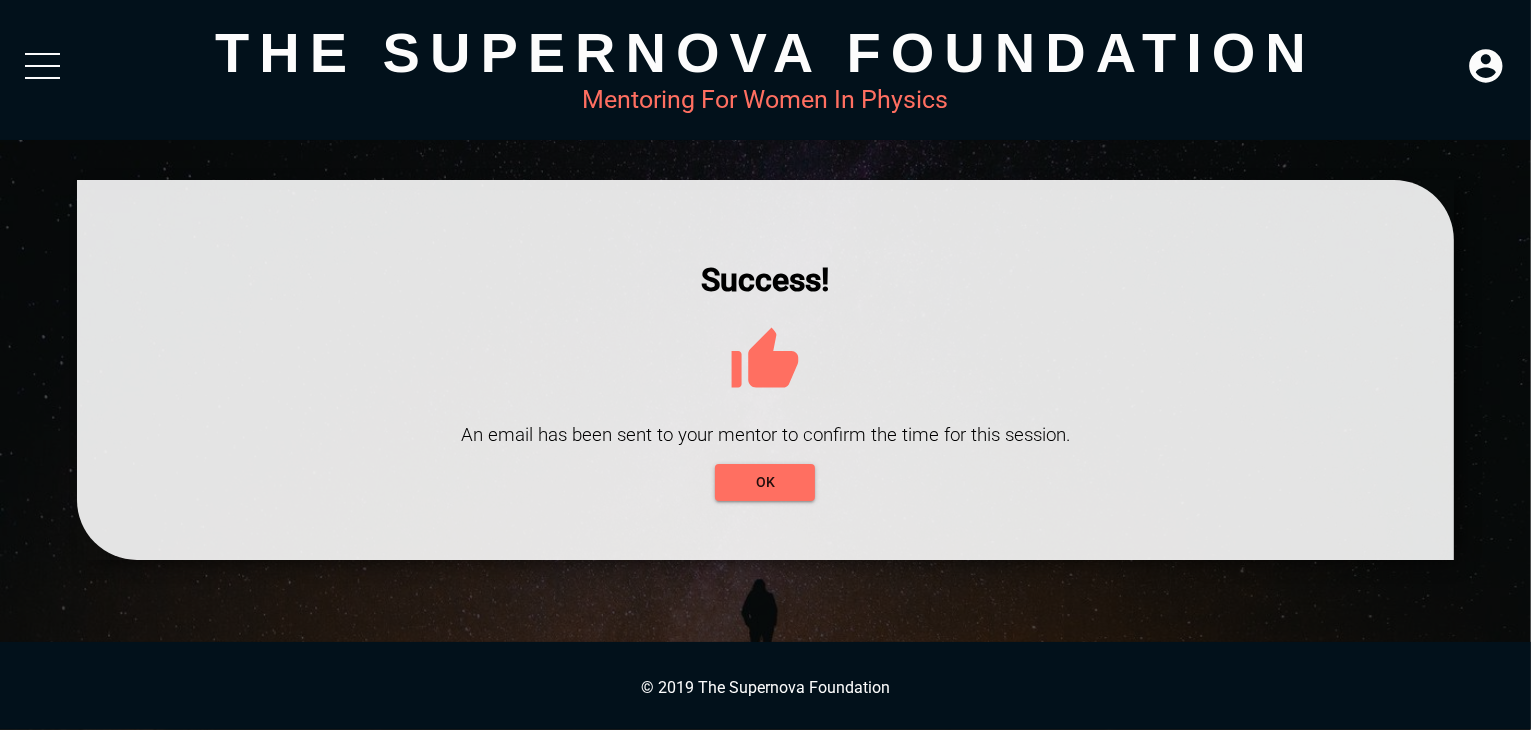 scroll, scrollTop: 0, scrollLeft: 0, axis: both 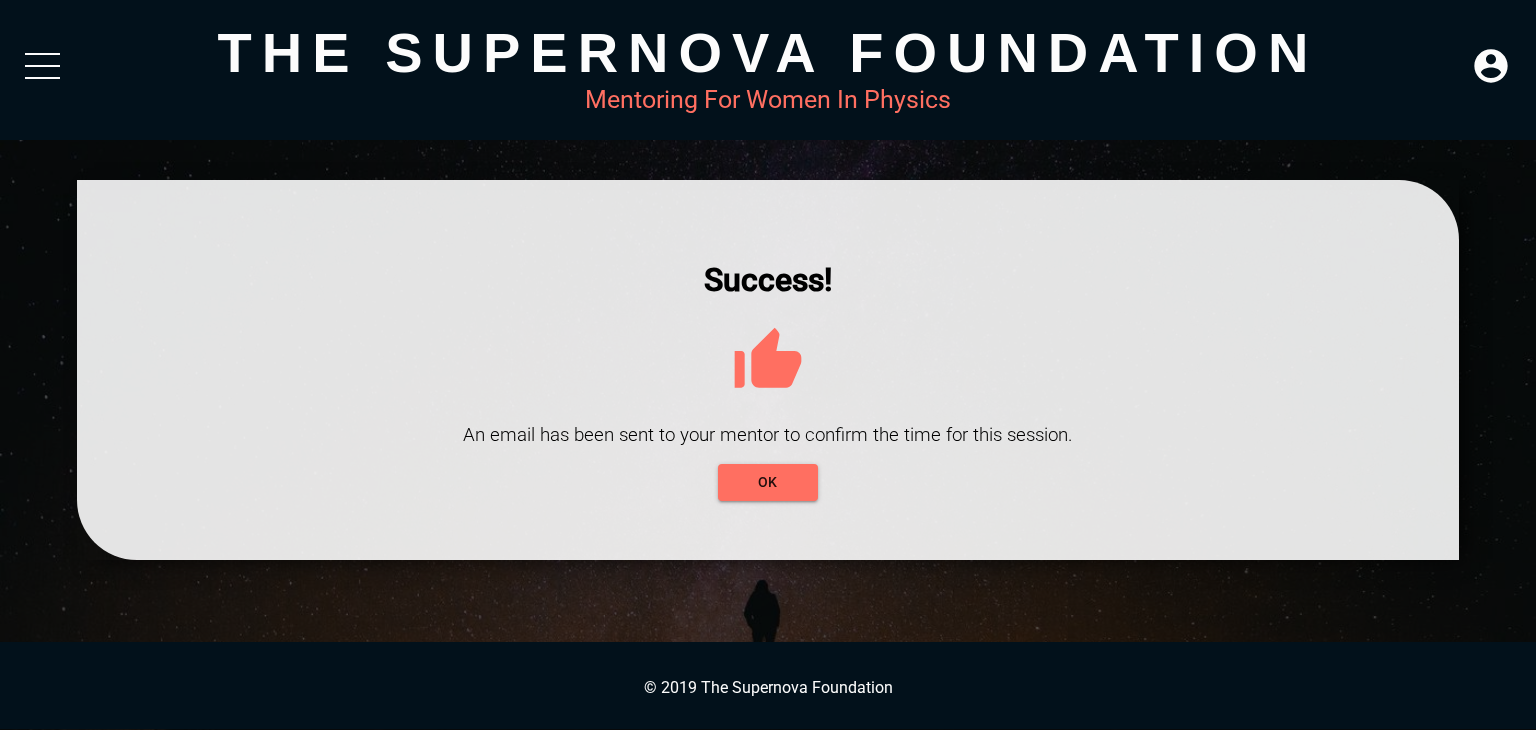 click at bounding box center [768, 370] 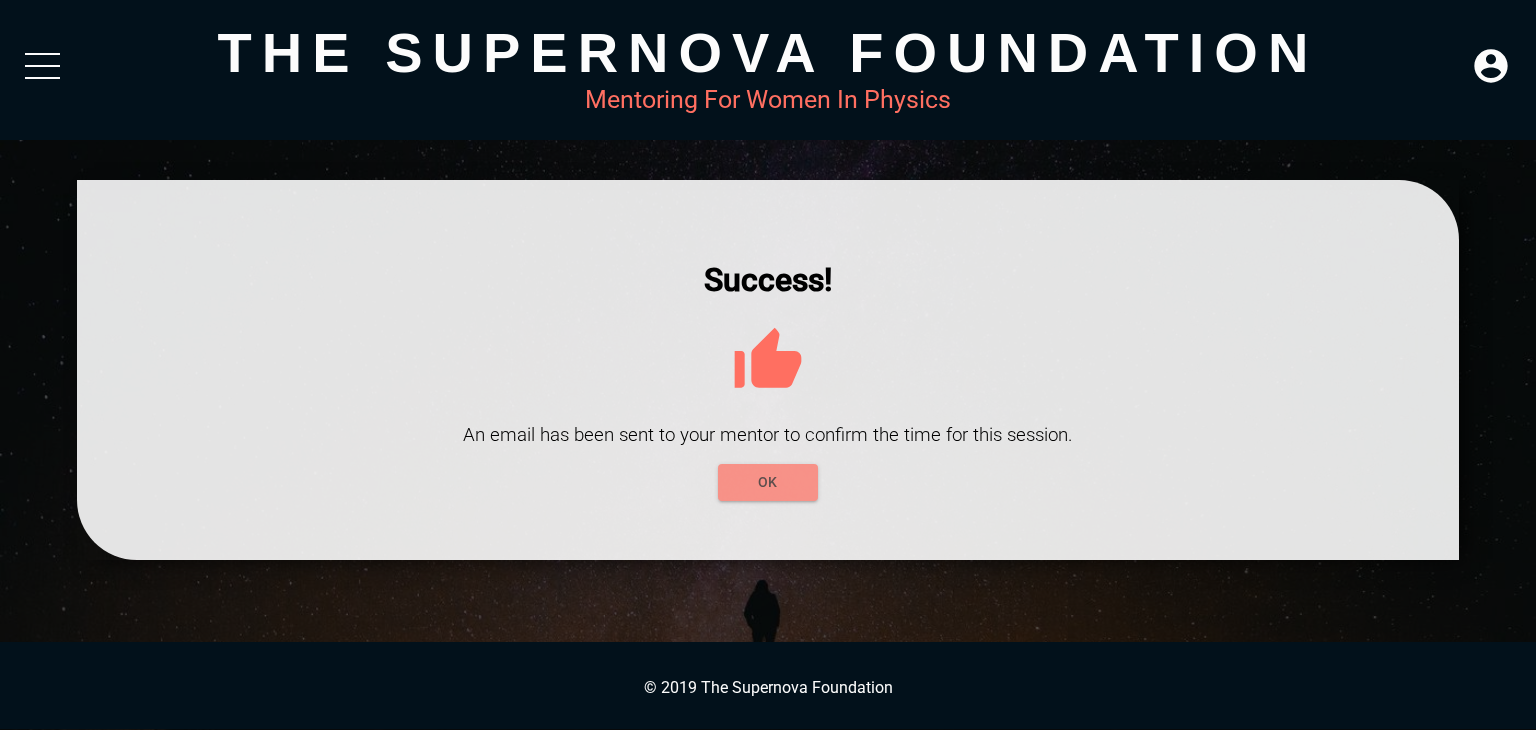 click on "OK" at bounding box center [768, 482] 